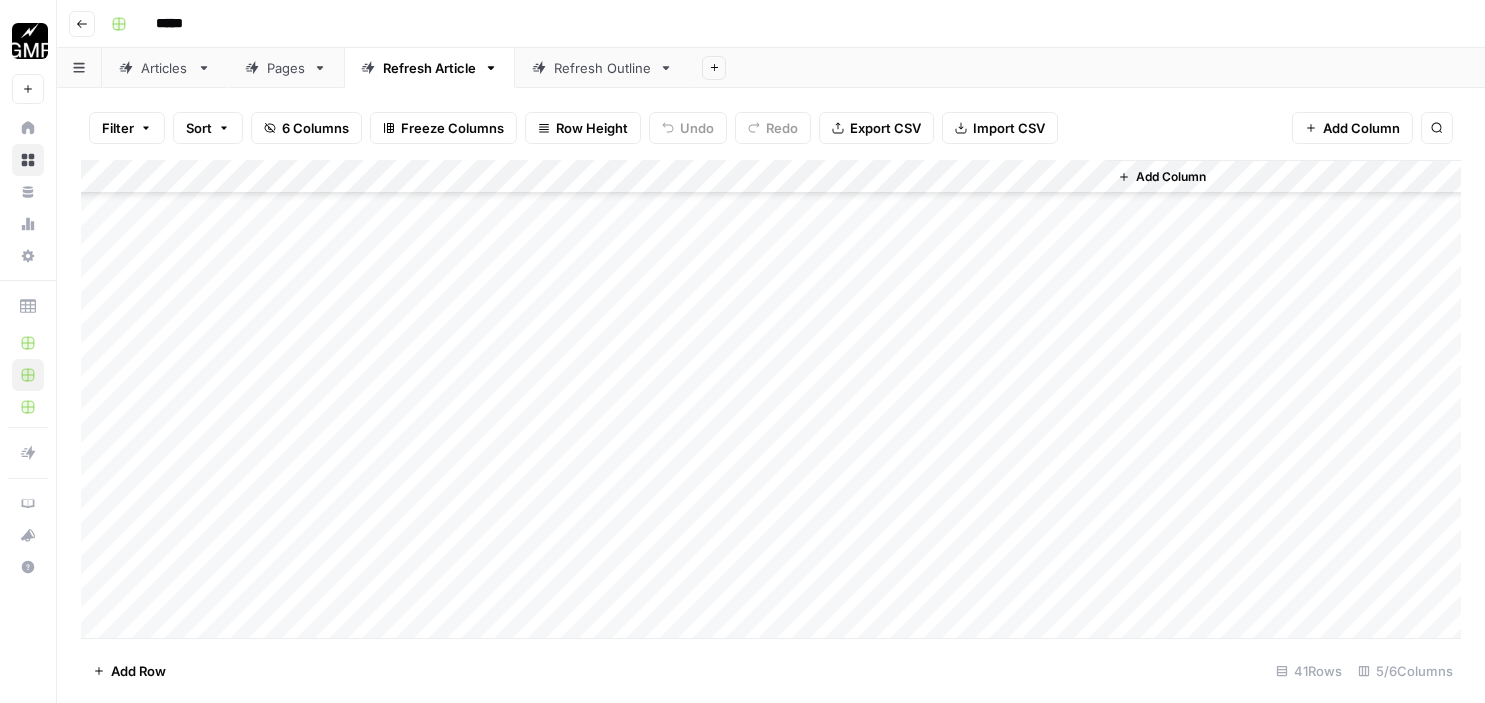 scroll, scrollTop: 0, scrollLeft: 0, axis: both 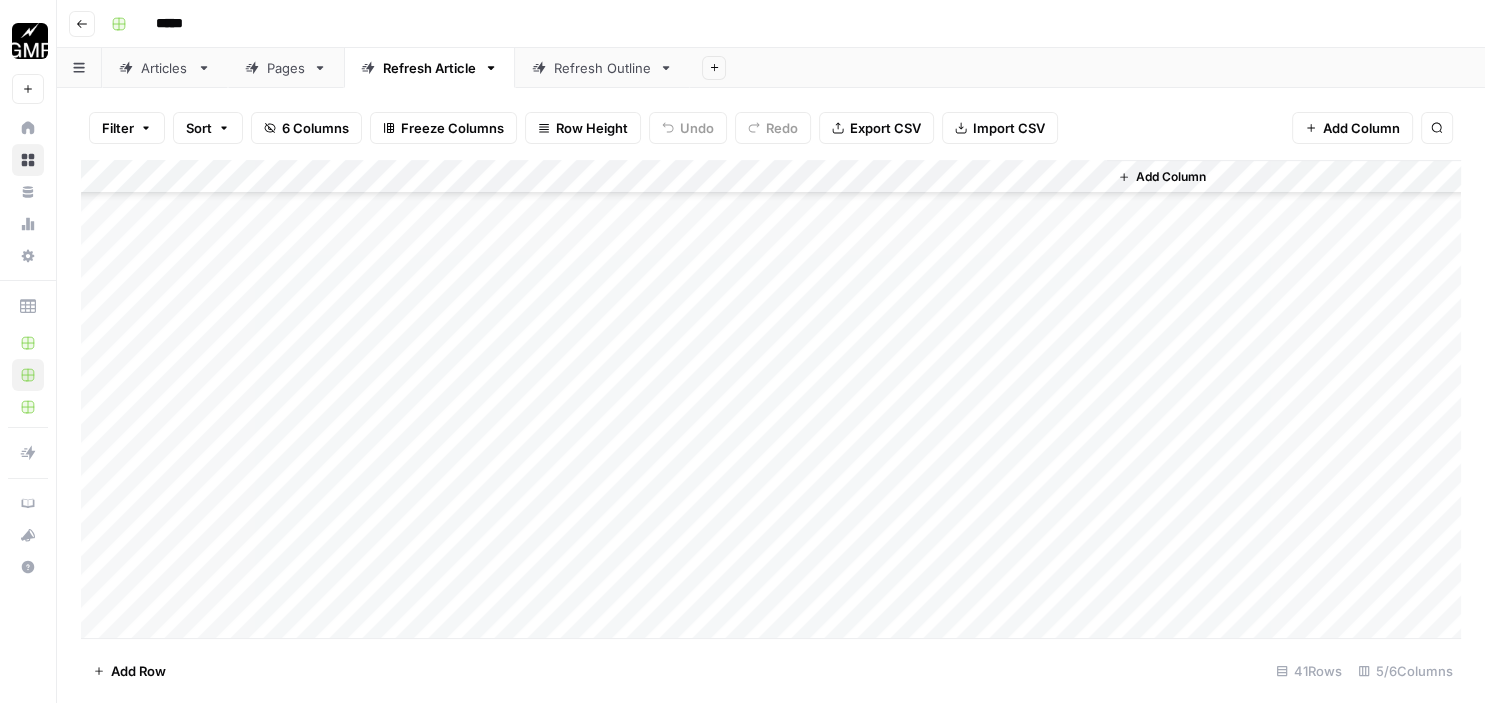 click on "Go back" at bounding box center (82, 24) 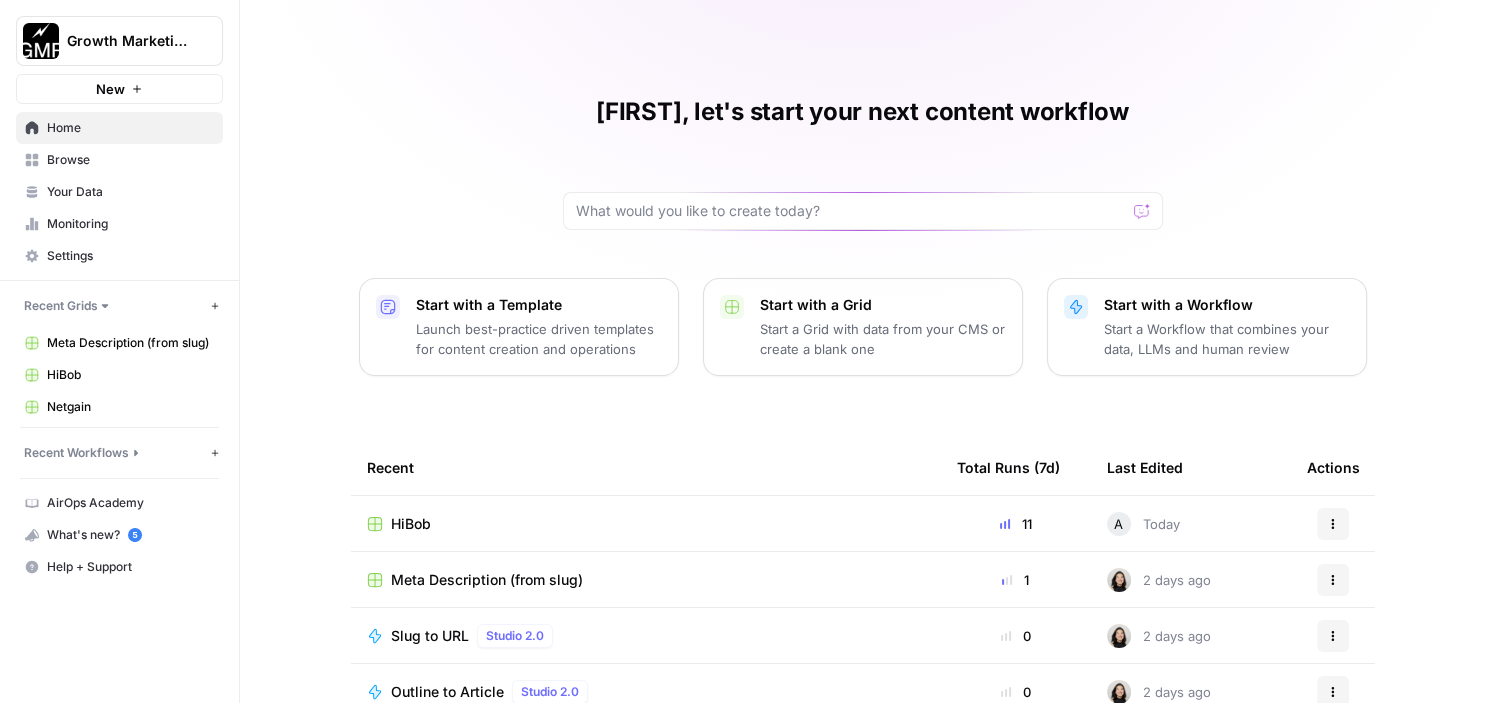 scroll, scrollTop: 216, scrollLeft: 0, axis: vertical 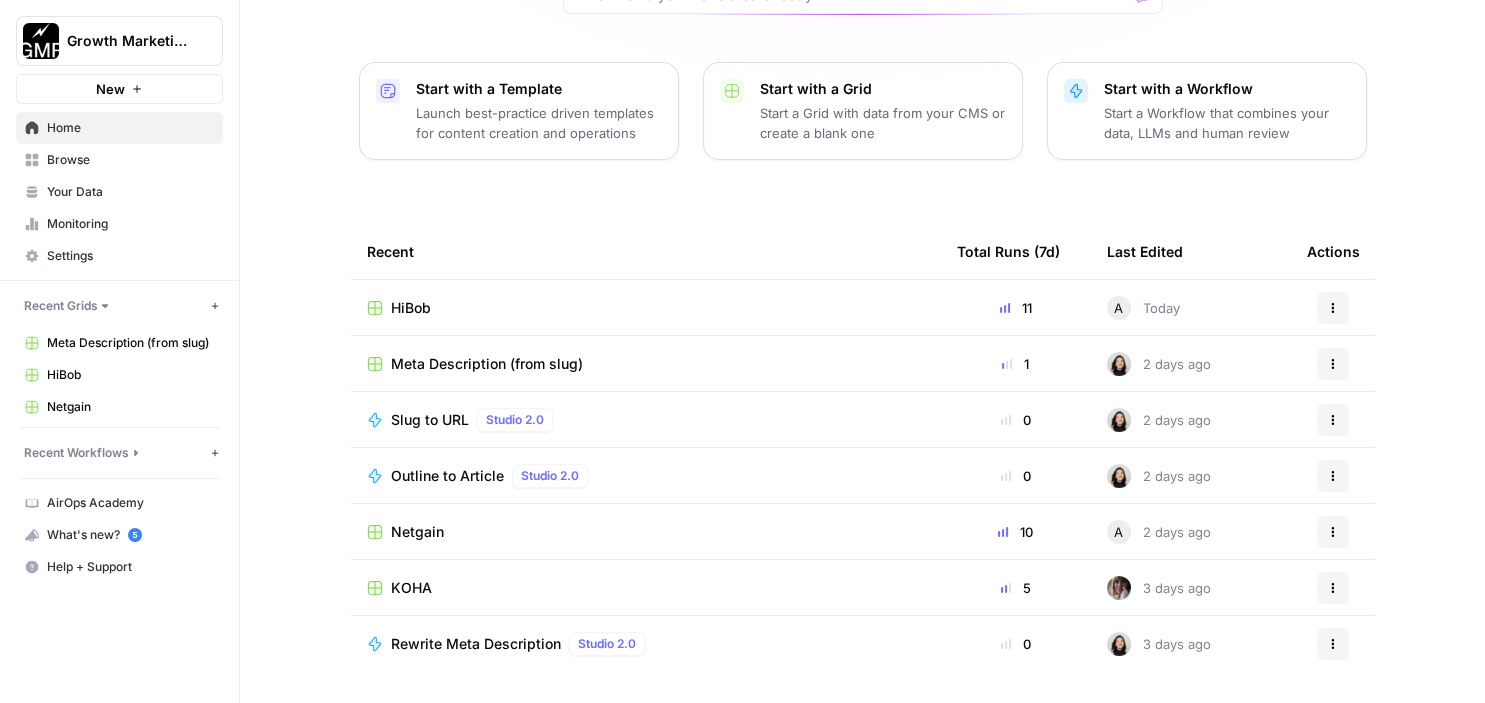 click on "KOHA" at bounding box center [411, 588] 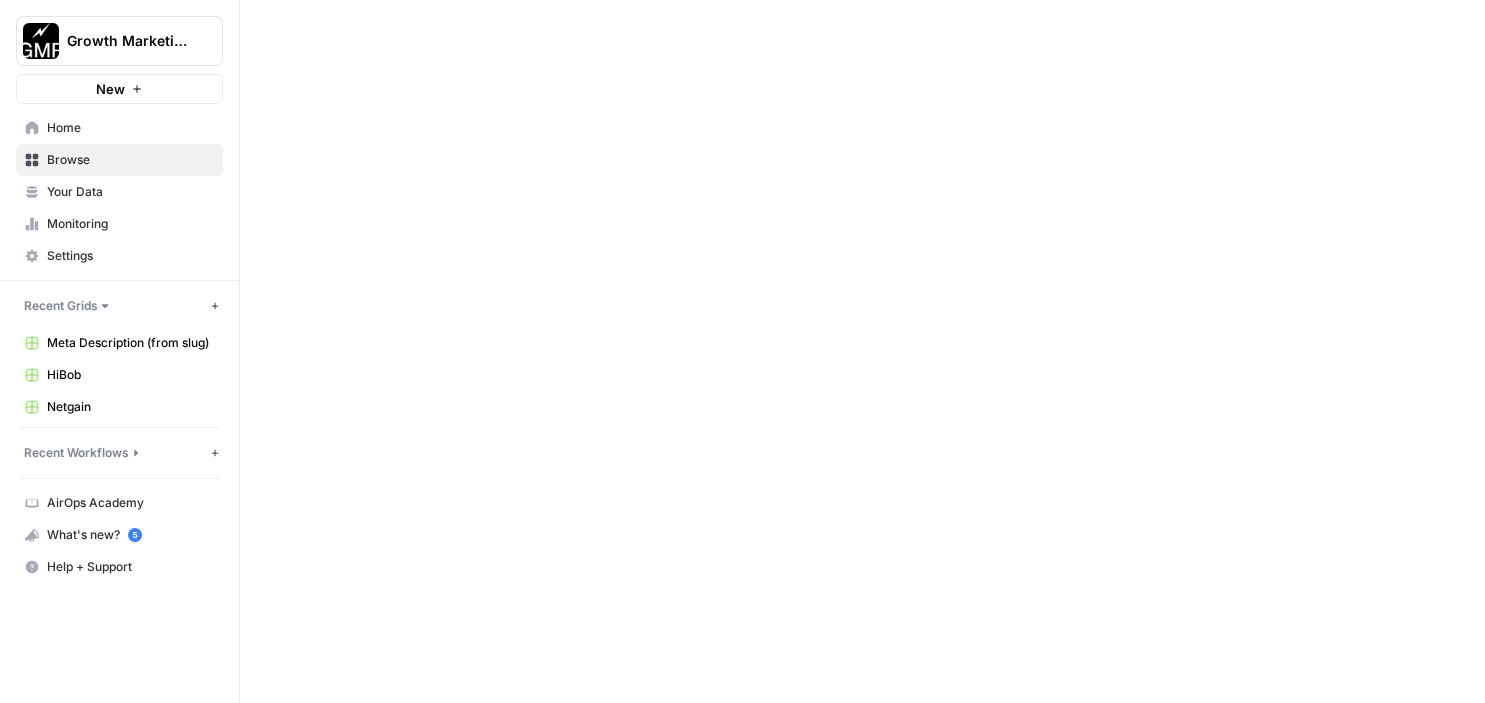 scroll, scrollTop: 0, scrollLeft: 0, axis: both 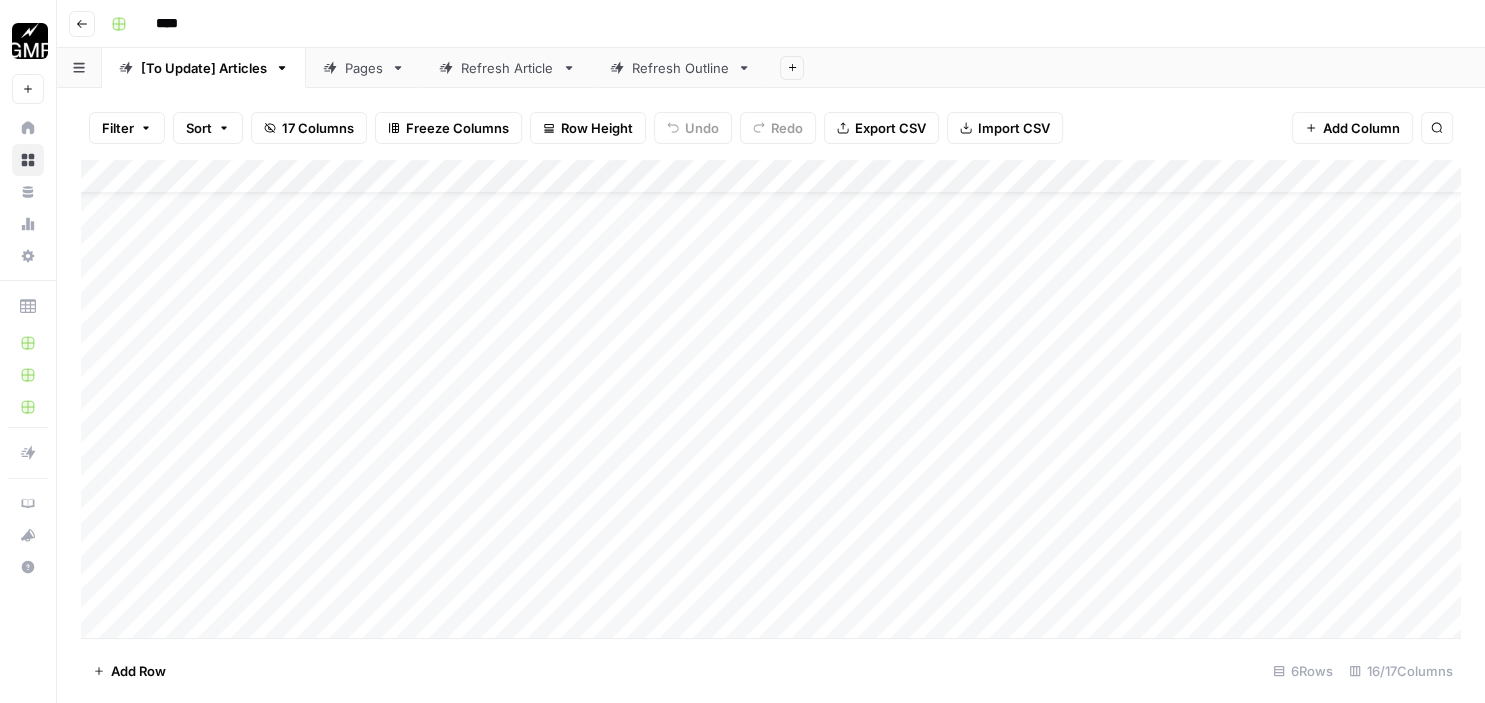 click on "Refresh Article" at bounding box center (507, 68) 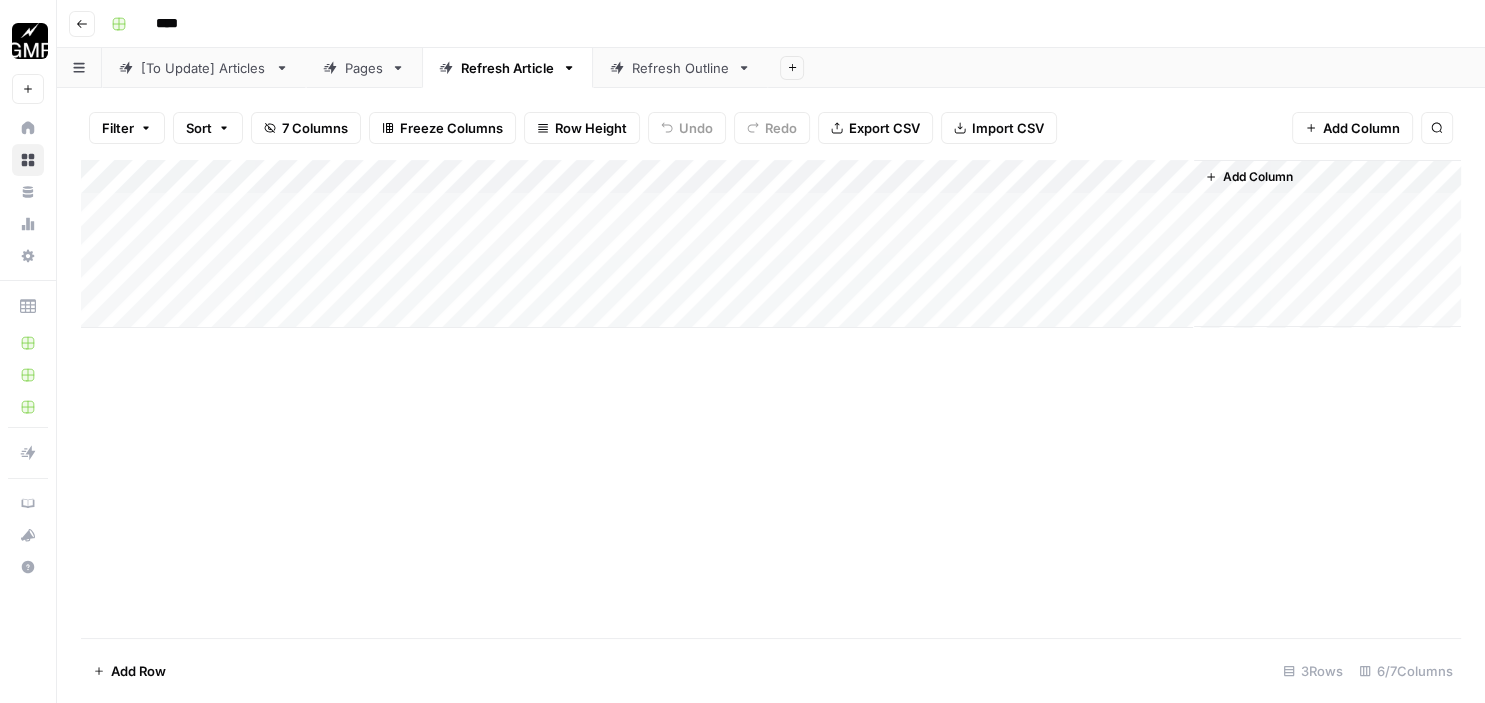 click on "Add Column" at bounding box center (771, 244) 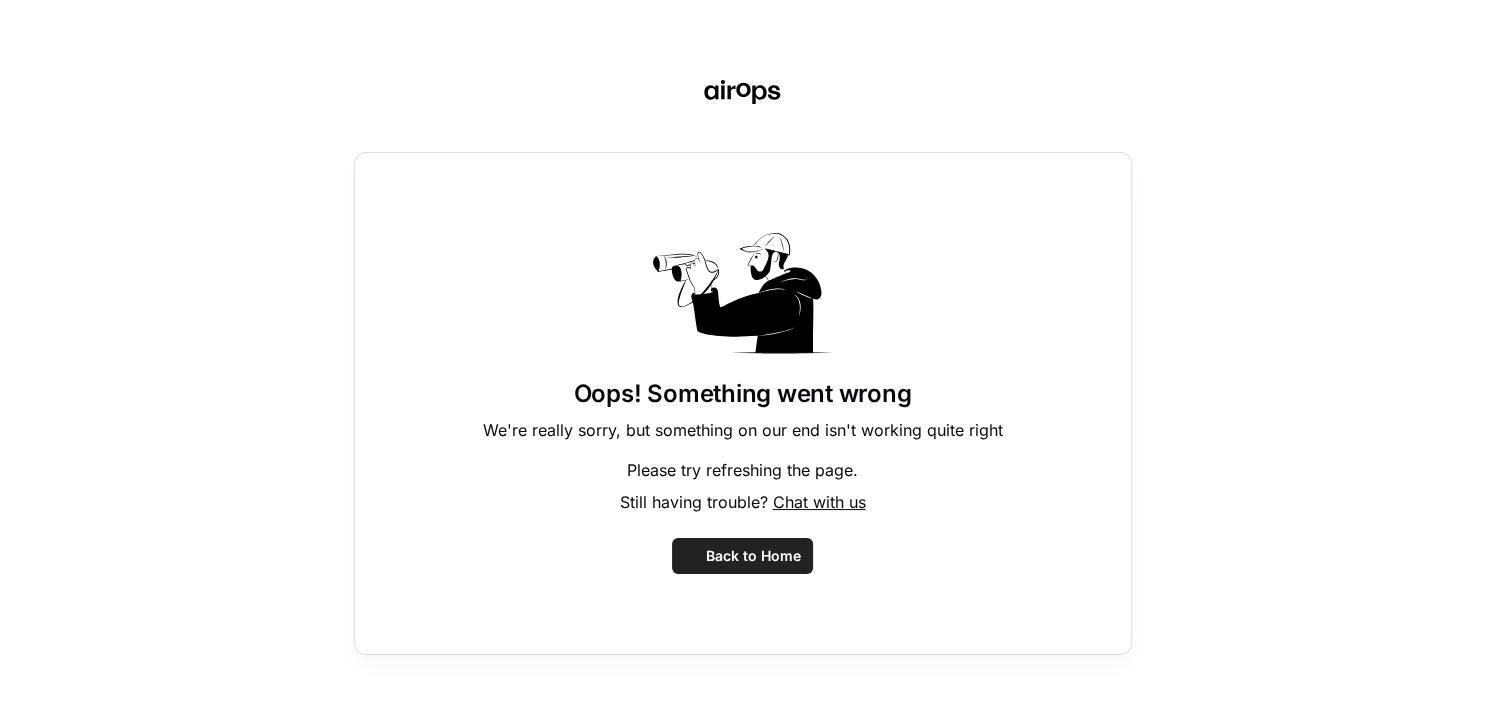 click on "Oops! Something went wrong We're really sorry, but something on our end isn't working quite right Please try refreshing the page. Still having trouble?   Chat with us Back to Home" at bounding box center (742, 351) 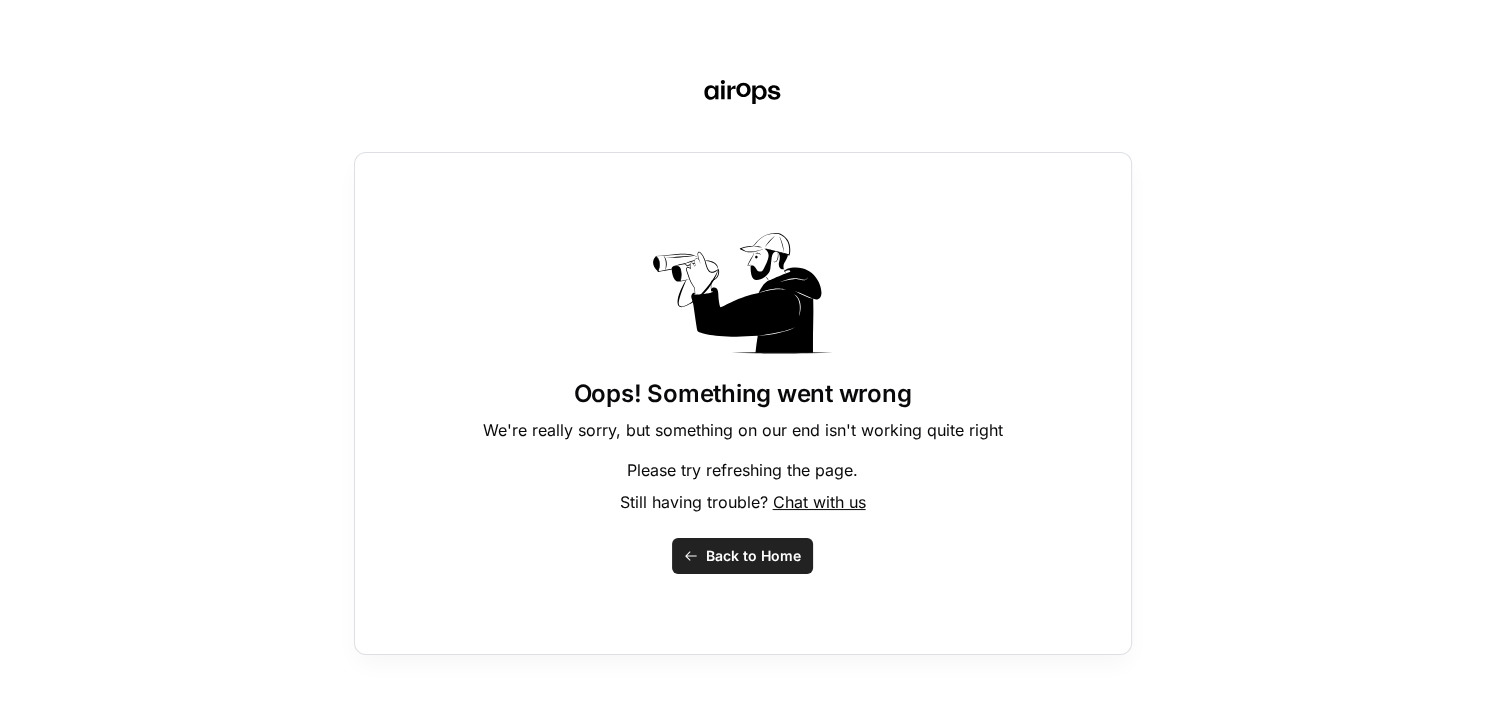 click on "Back to Home" at bounding box center [753, 556] 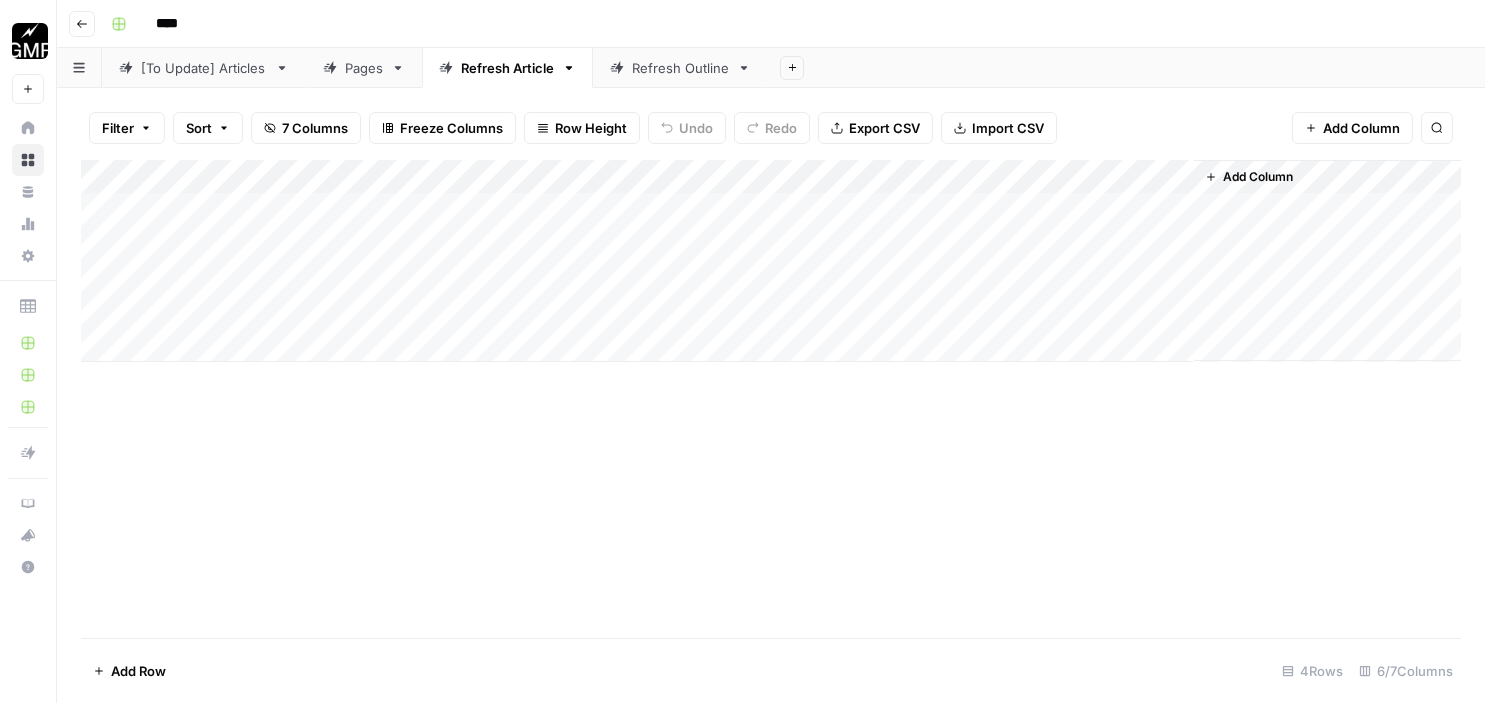 scroll, scrollTop: 0, scrollLeft: 0, axis: both 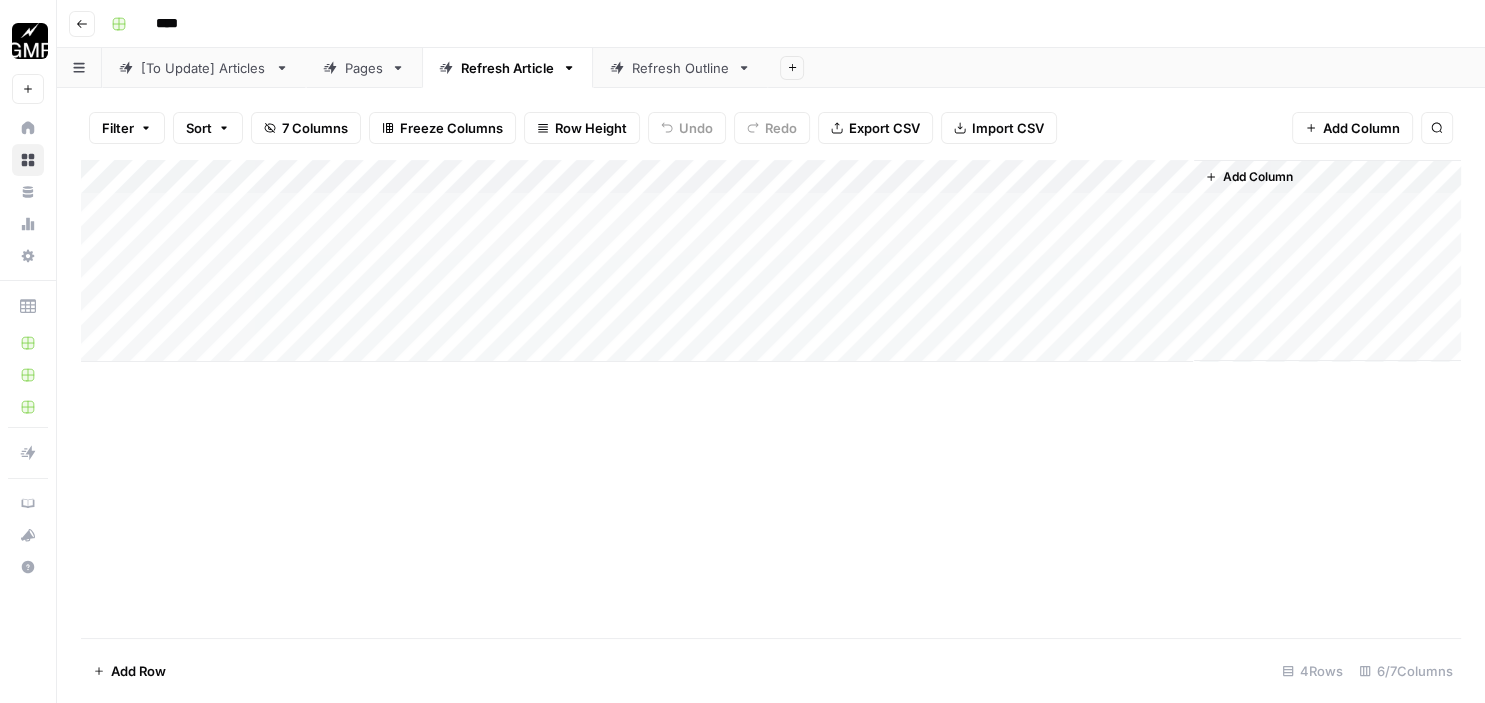 click on "Add Column" at bounding box center (771, 261) 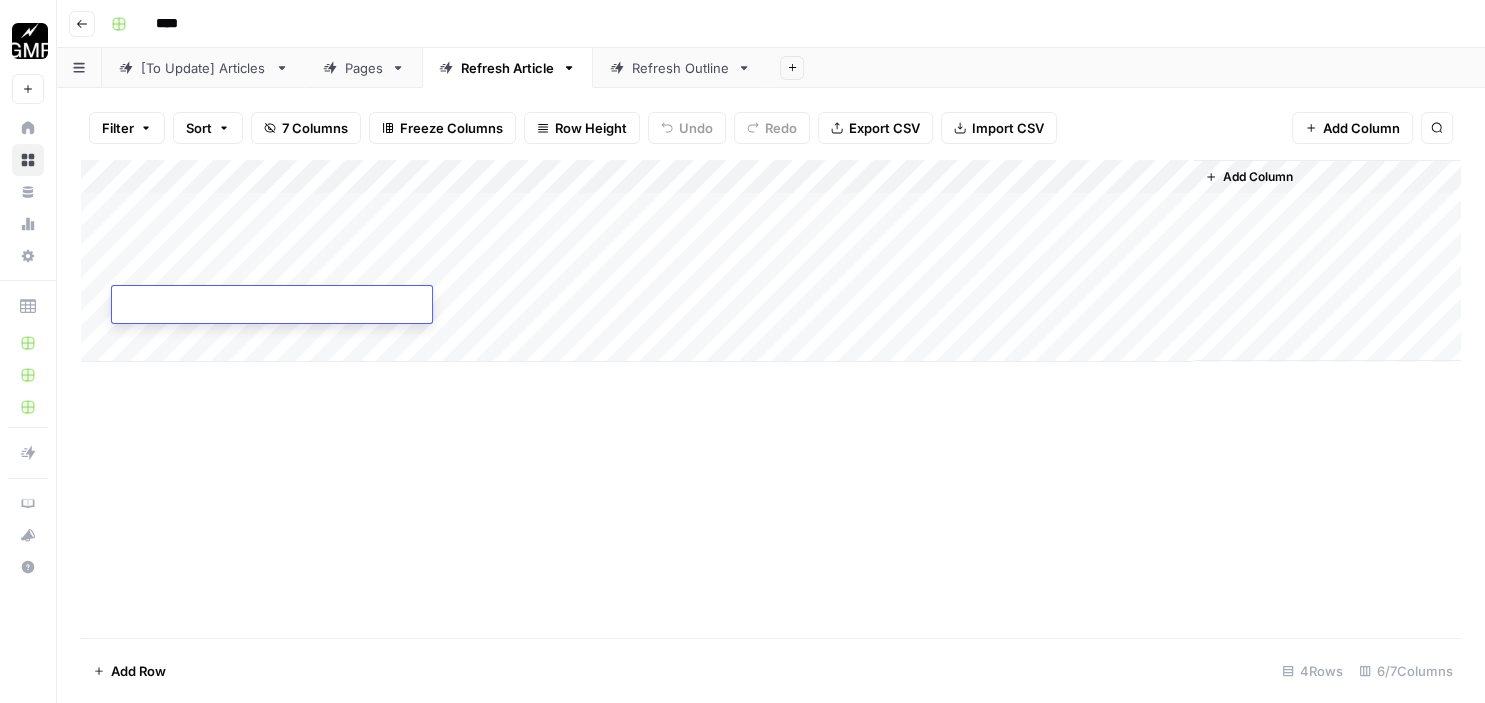 type on "**********" 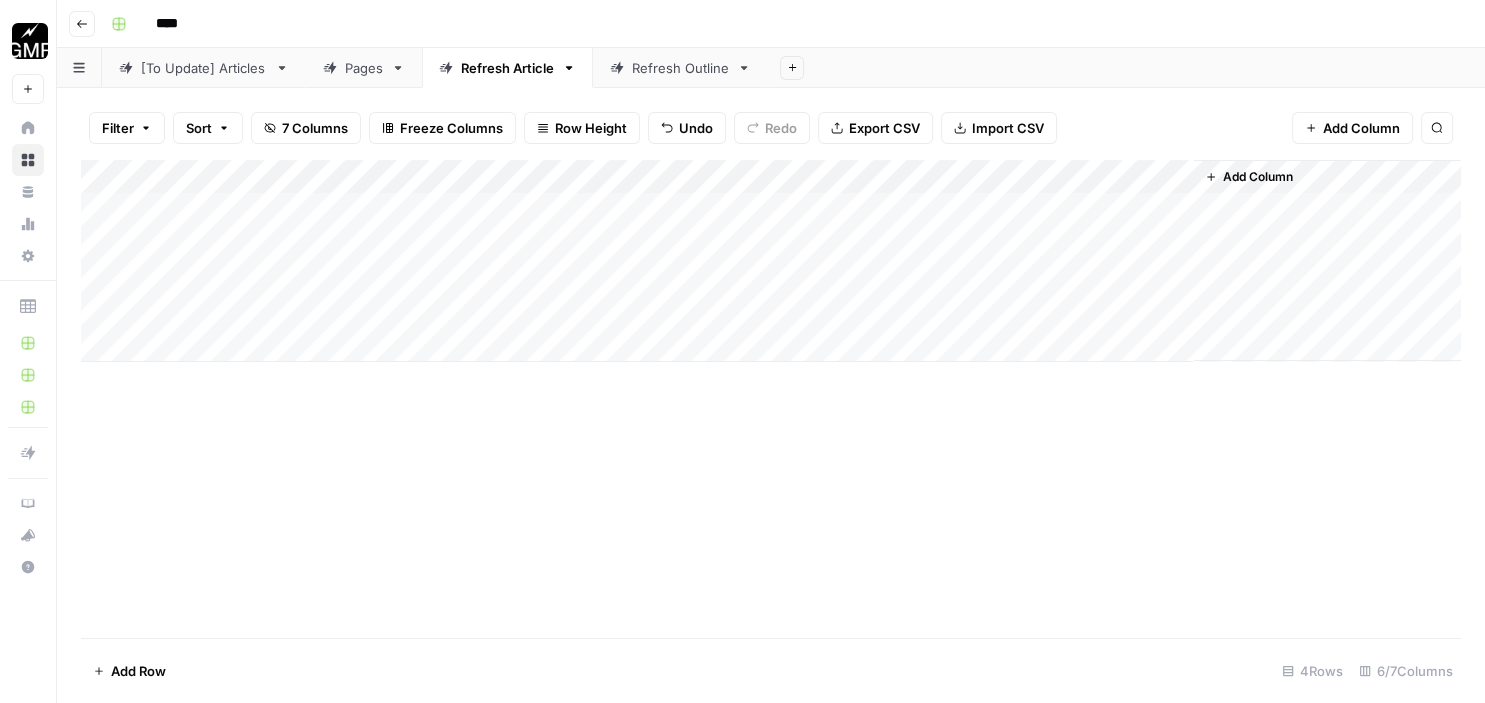 click on "Add Column" at bounding box center (771, 399) 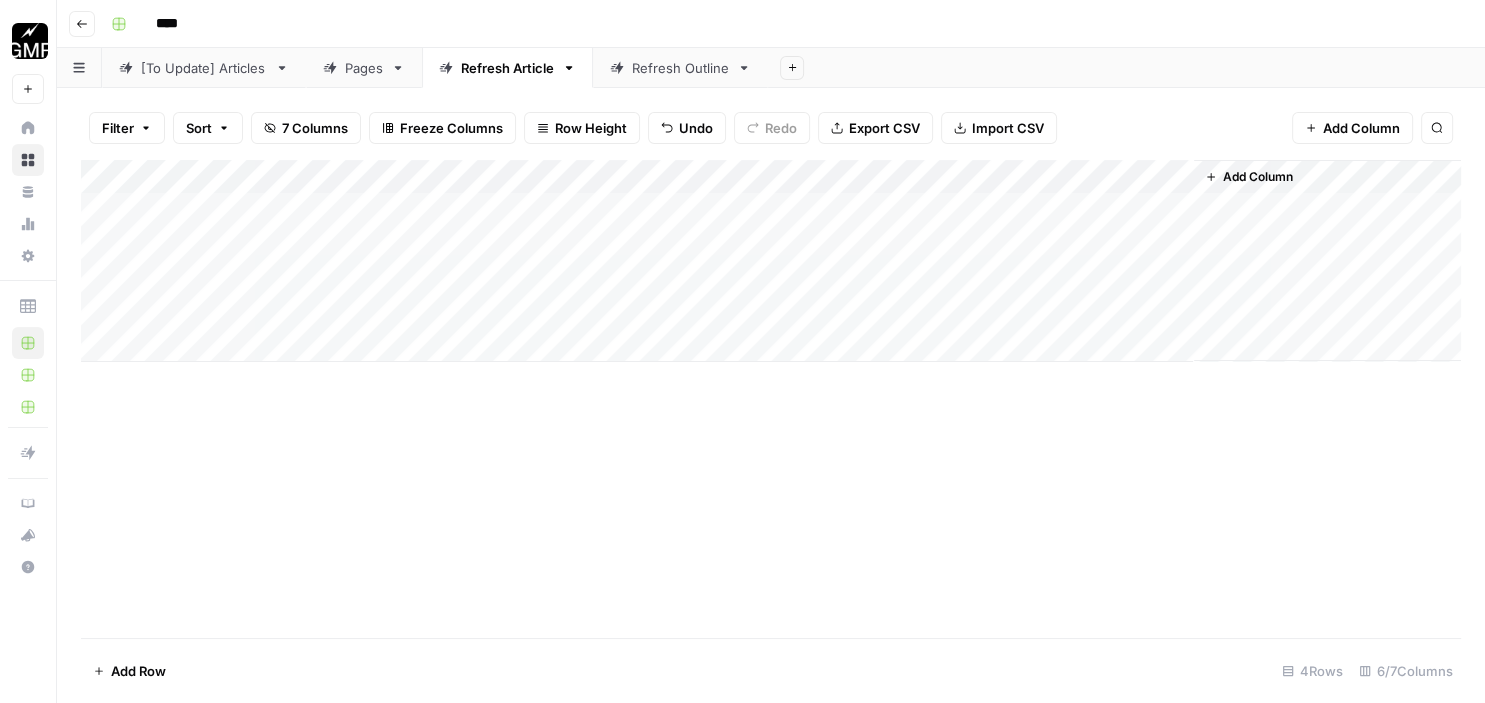 click on "Add Column" at bounding box center [771, 261] 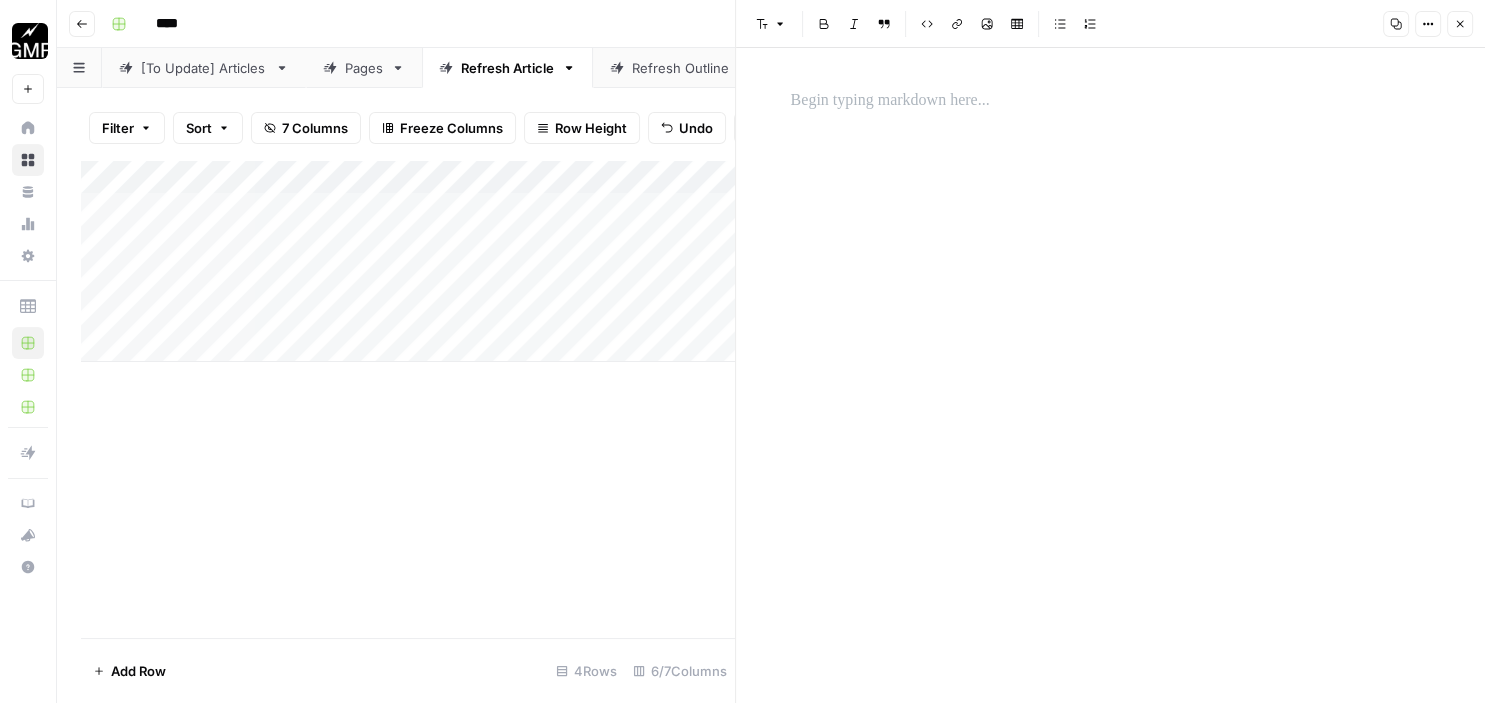 click at bounding box center (1111, 101) 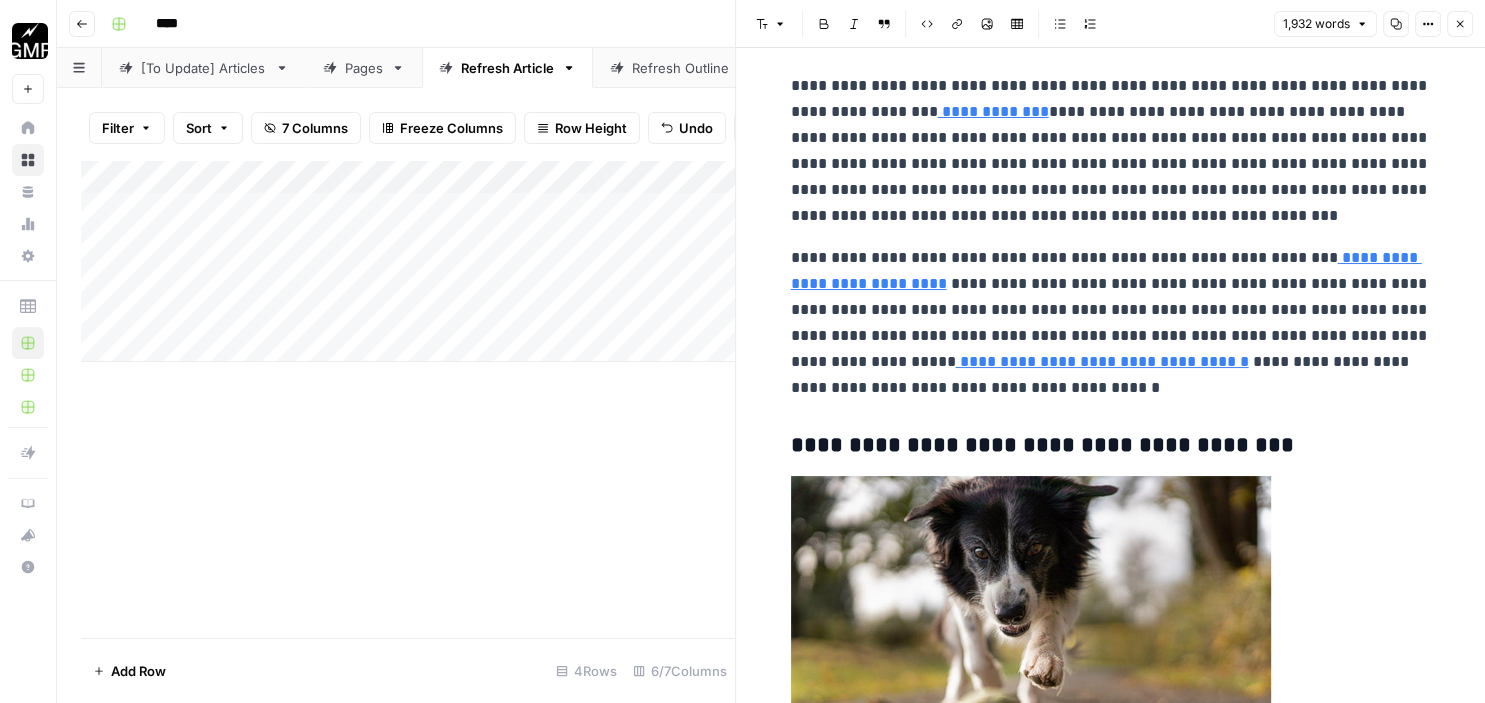 scroll, scrollTop: 1842, scrollLeft: 0, axis: vertical 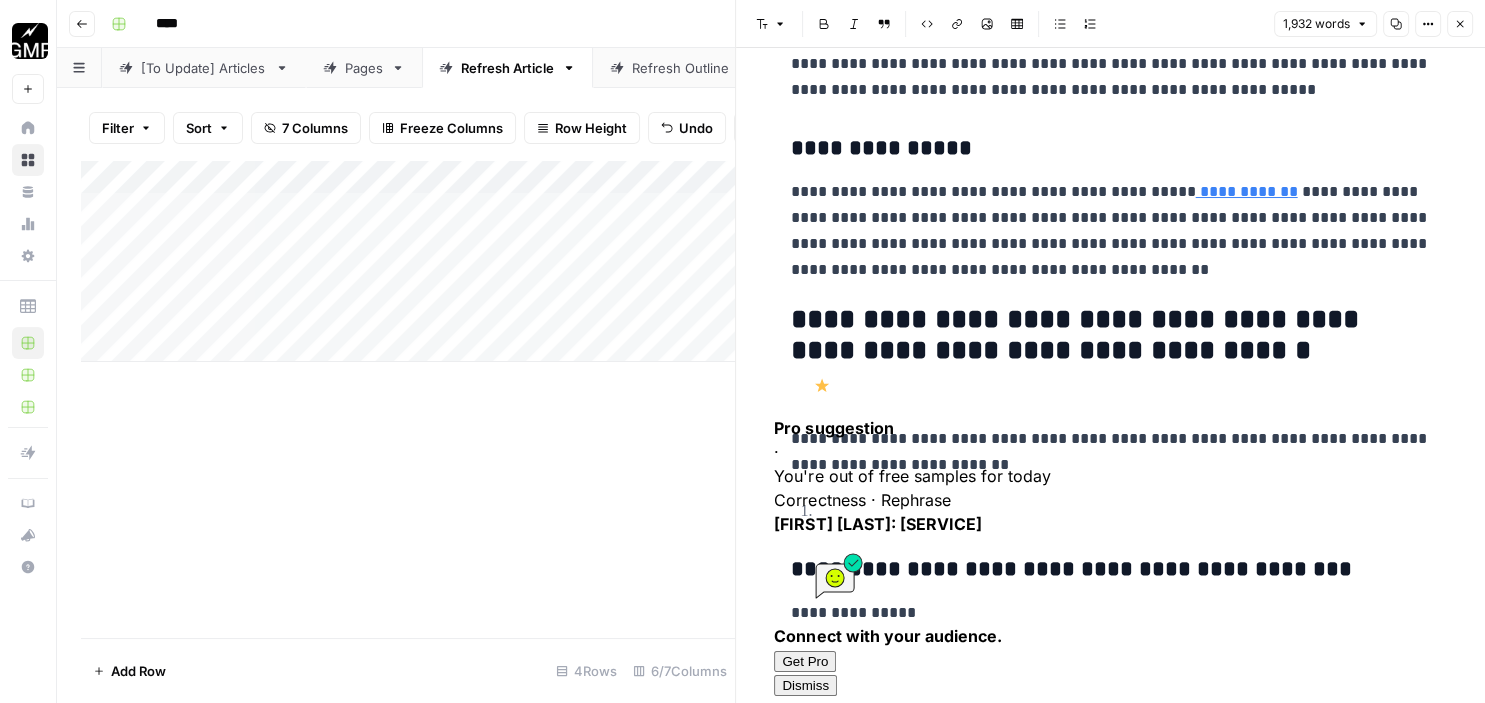 click on "**********" at bounding box center (1111, 352) 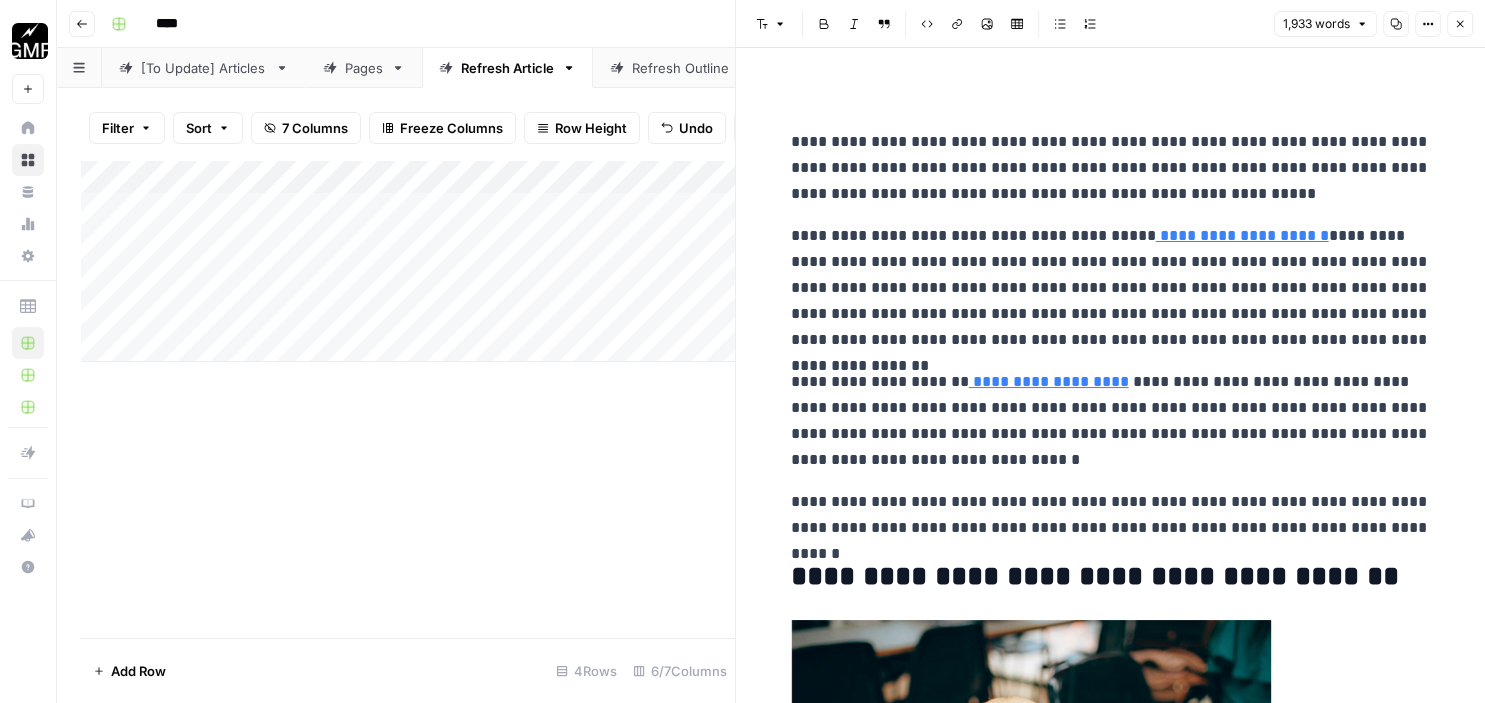 scroll, scrollTop: 704, scrollLeft: 0, axis: vertical 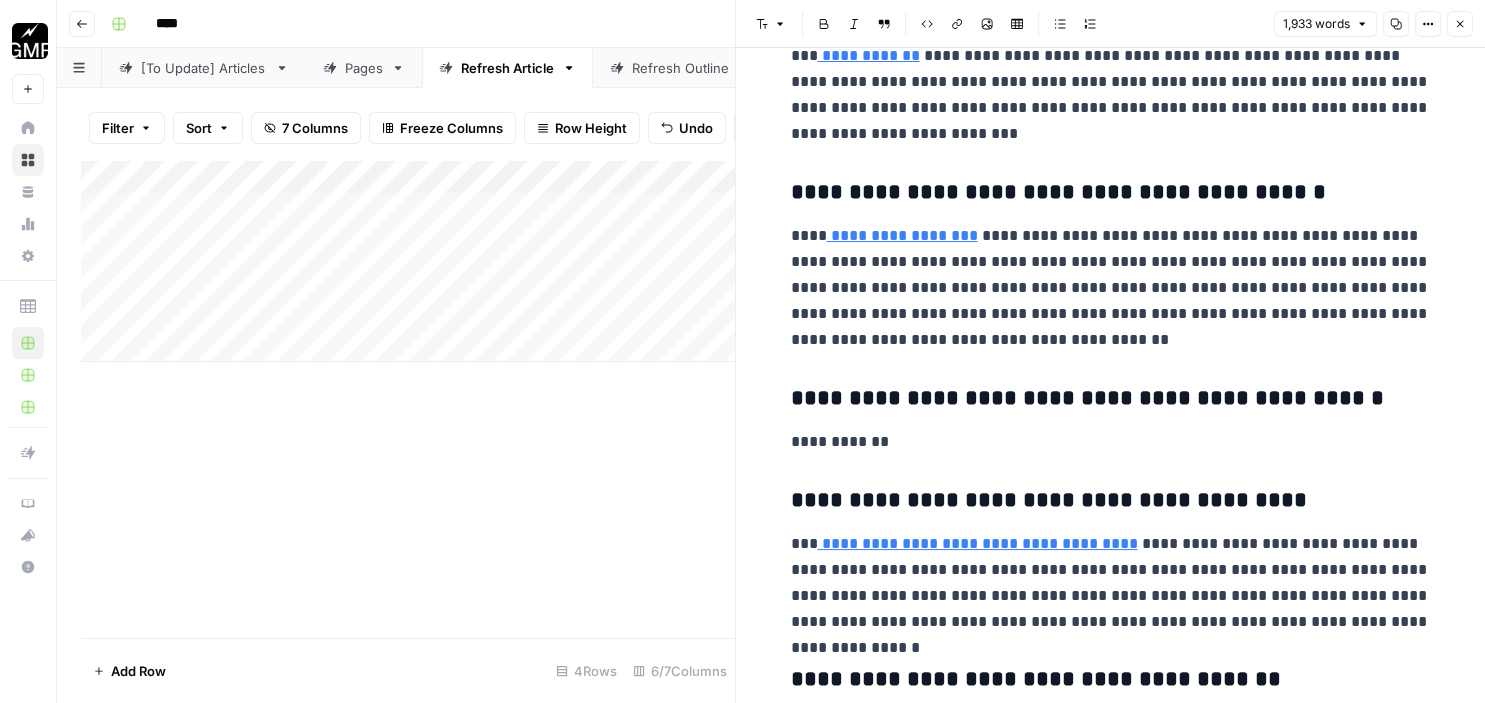 click on "**********" at bounding box center (1111, 288) 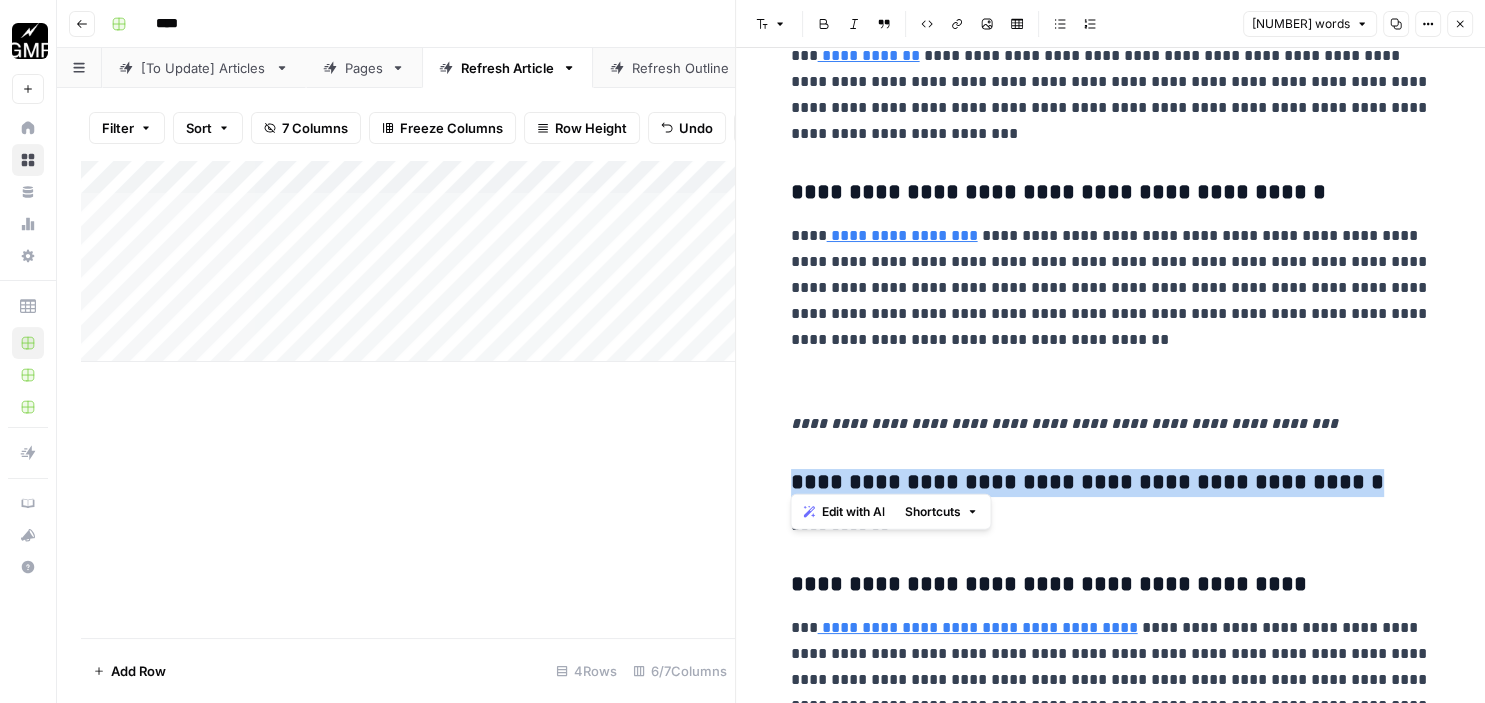 drag, startPoint x: 1322, startPoint y: 469, endPoint x: 785, endPoint y: 459, distance: 537.0931 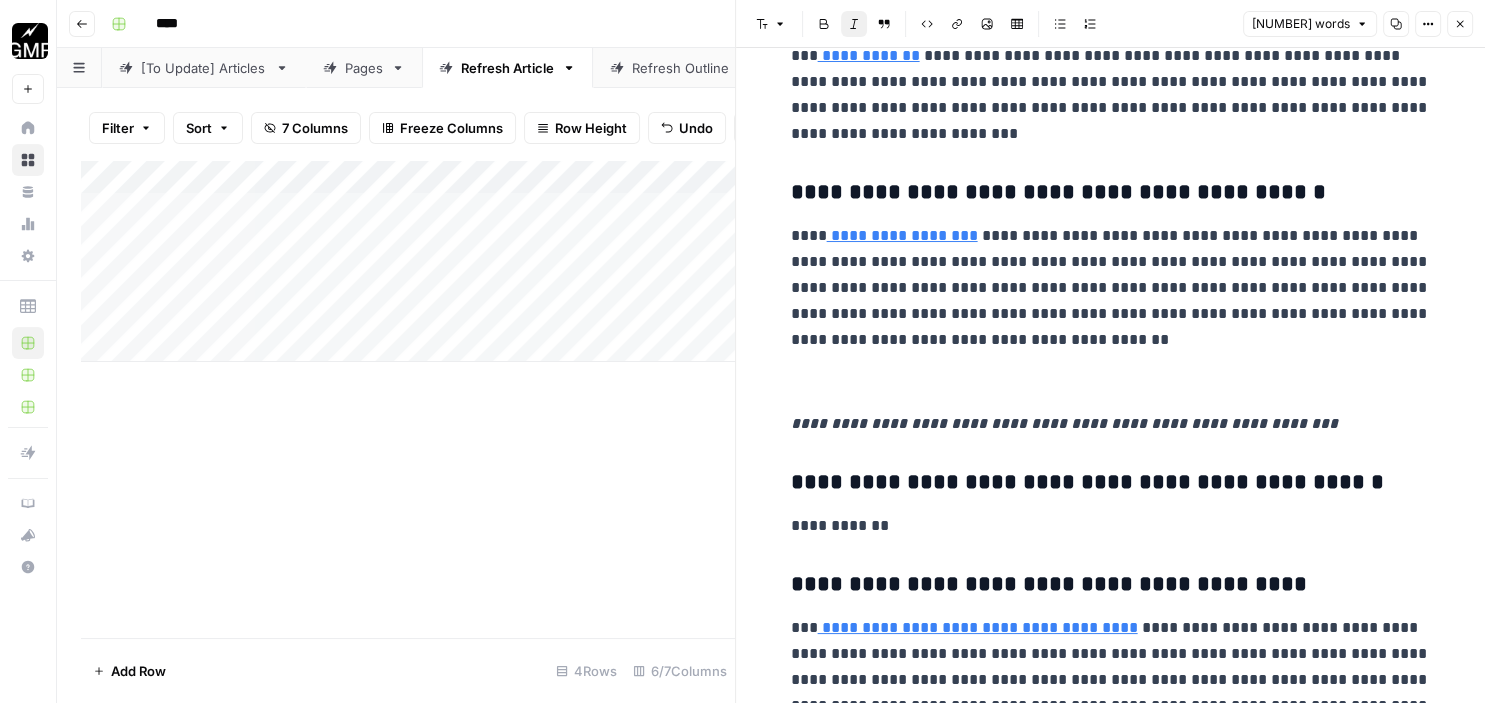 click on "**********" at bounding box center [1111, -4202] 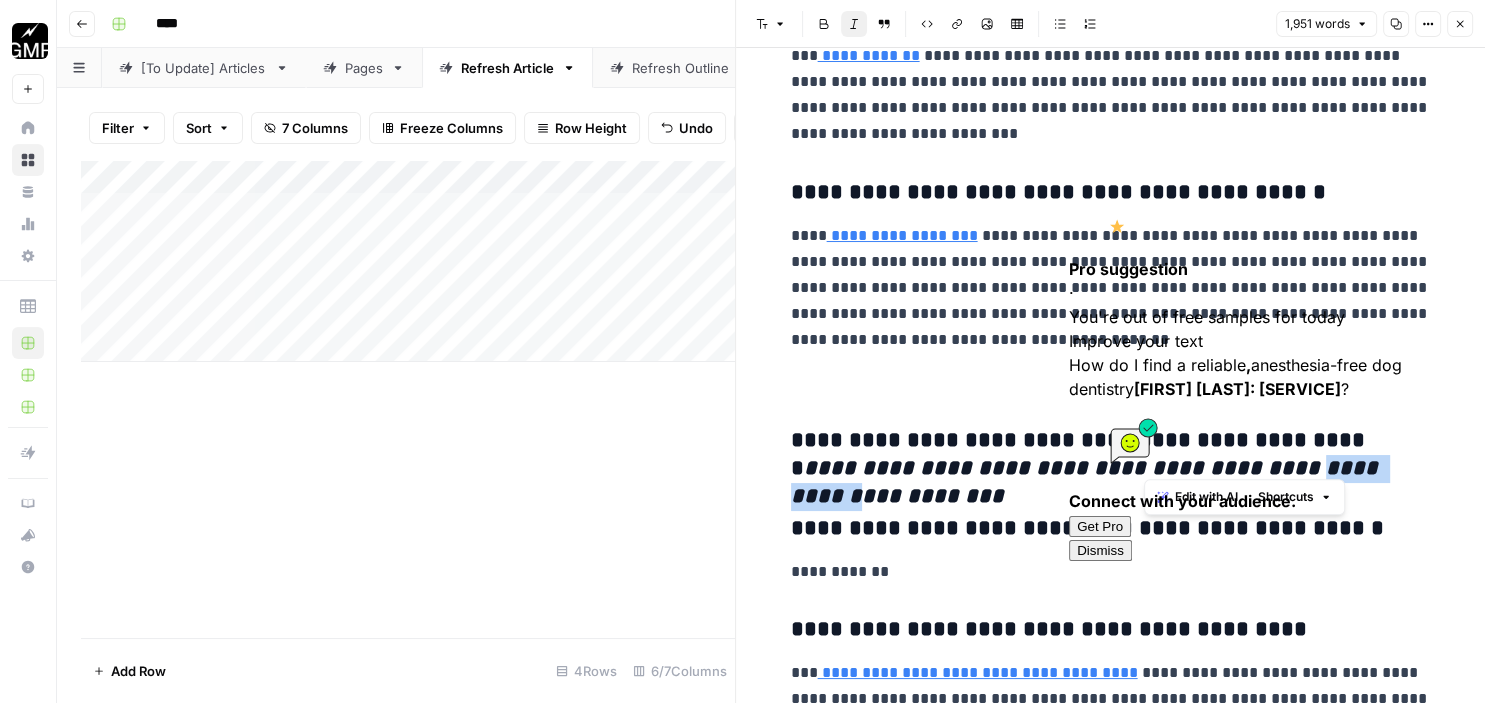 drag, startPoint x: 1143, startPoint y: 458, endPoint x: 1254, endPoint y: 461, distance: 111.040535 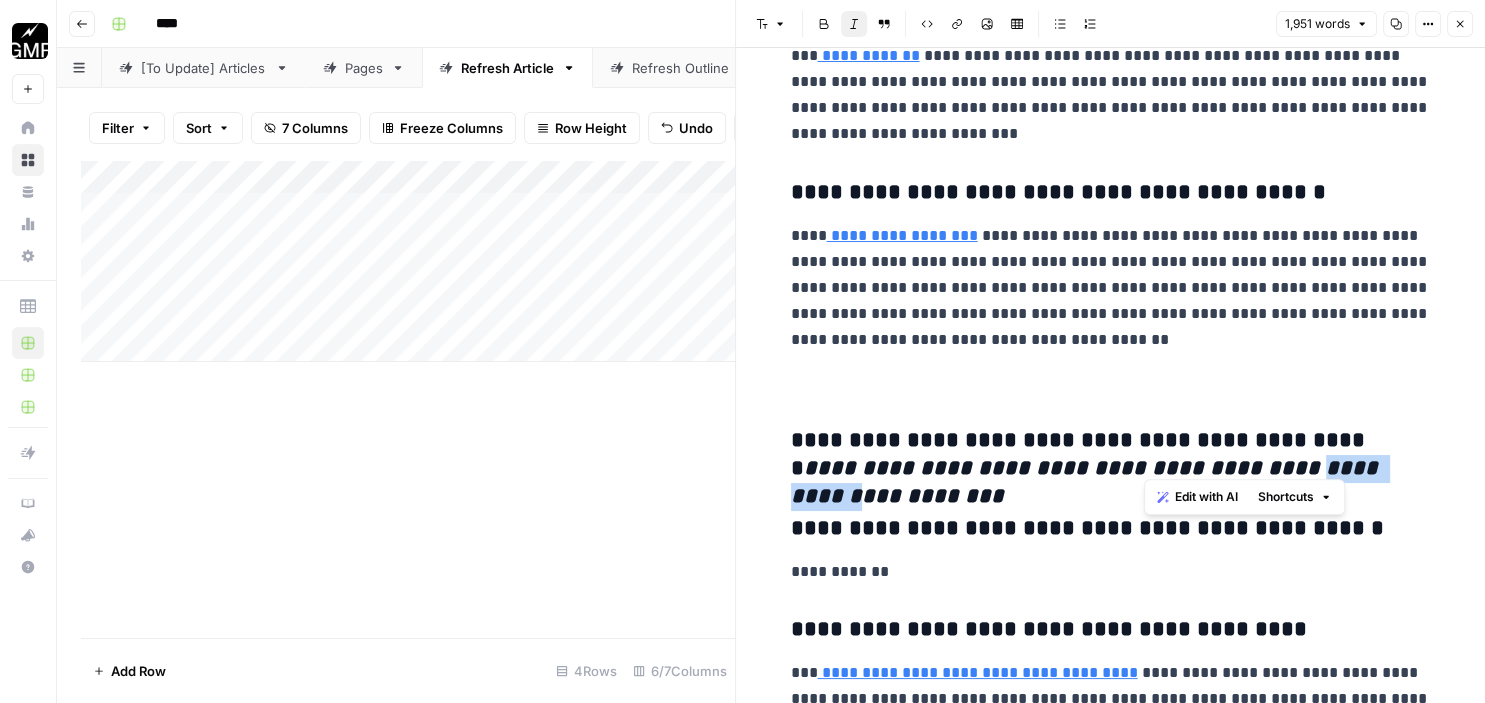 click on "**********" at bounding box center [1087, 482] 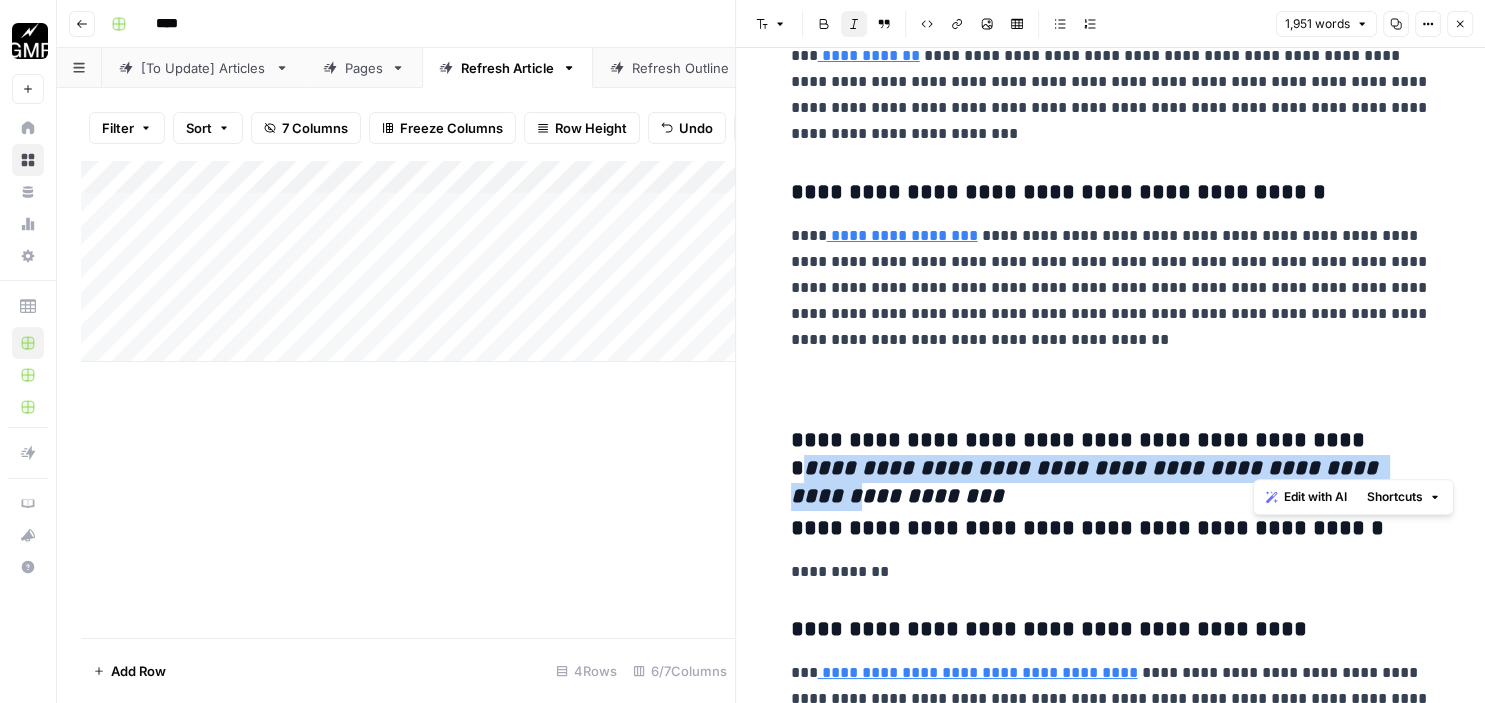drag, startPoint x: 1252, startPoint y: 460, endPoint x: 1314, endPoint y: 413, distance: 77.801025 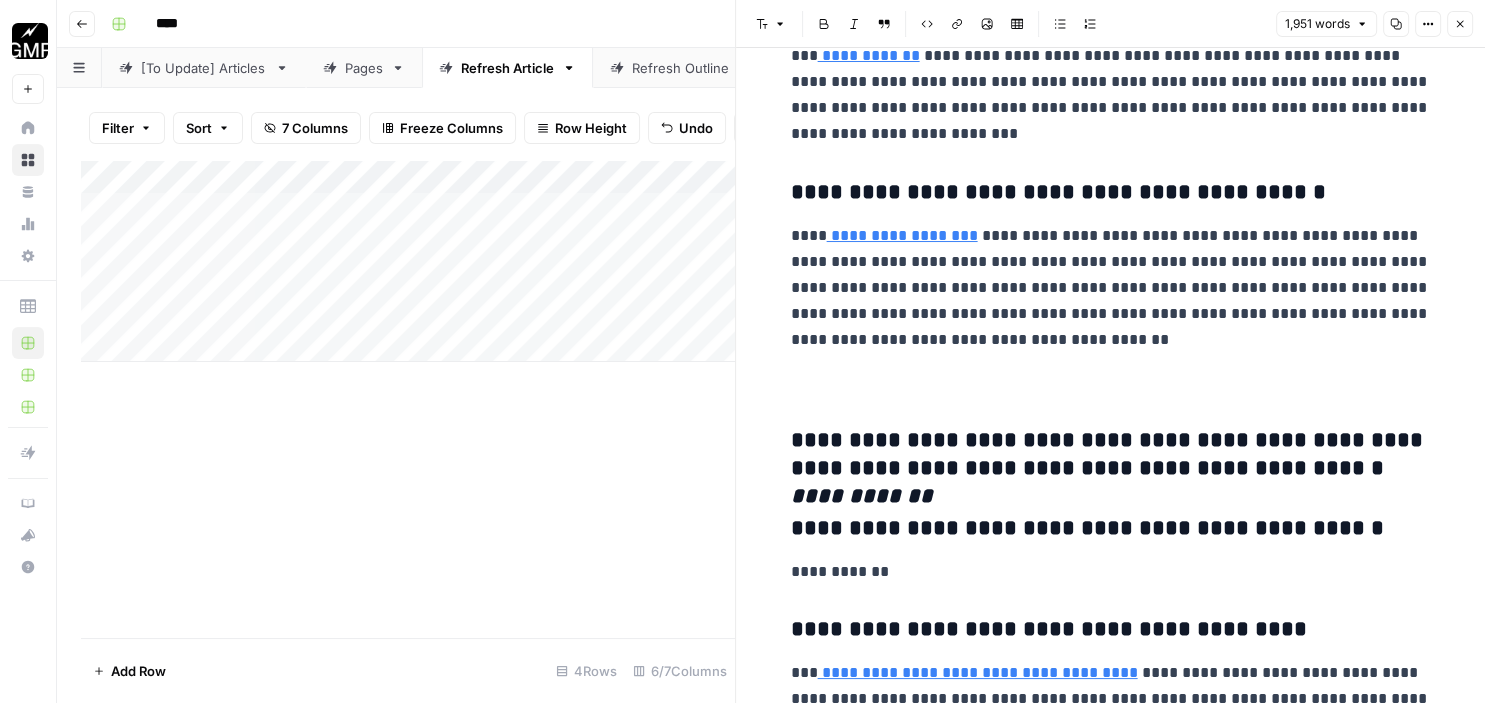 click on "**********" at bounding box center [1111, -4179] 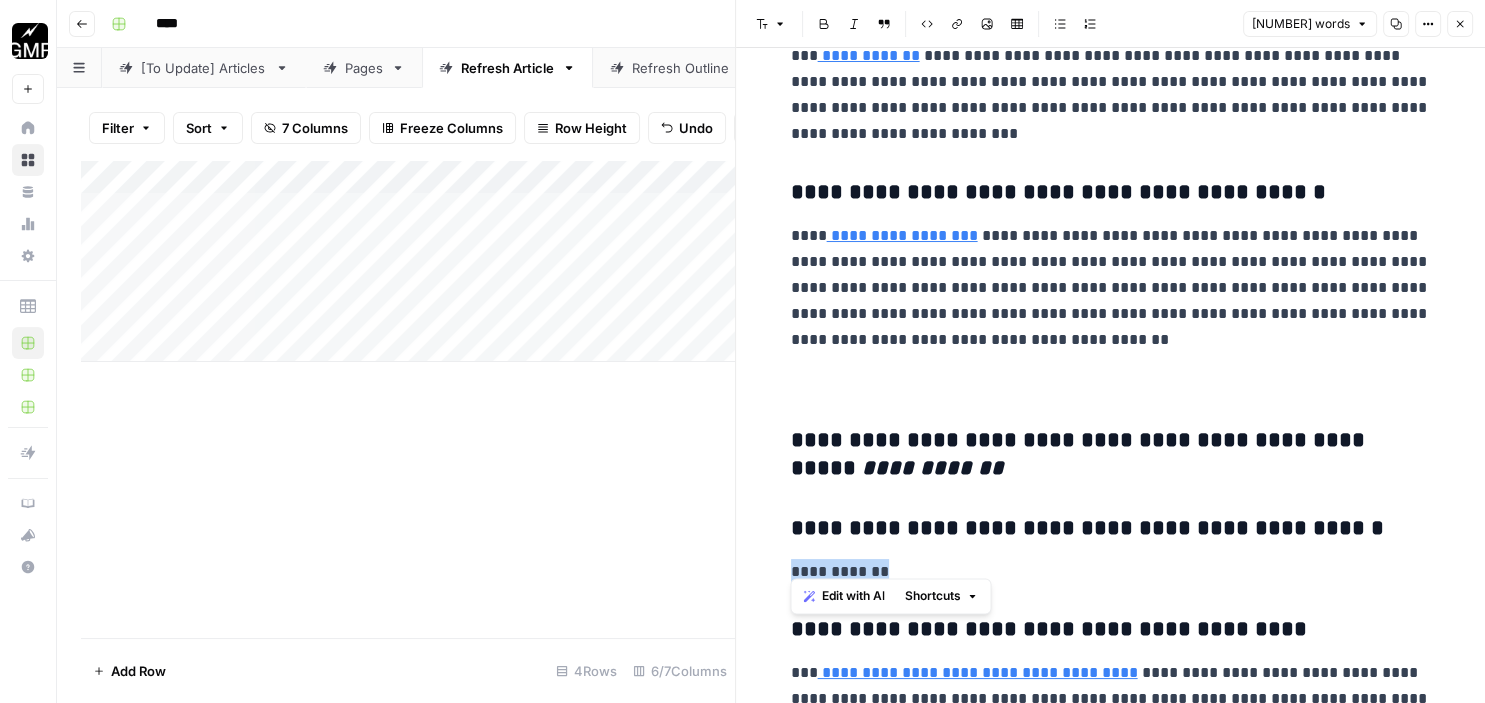 drag, startPoint x: 892, startPoint y: 562, endPoint x: 766, endPoint y: 565, distance: 126.035706 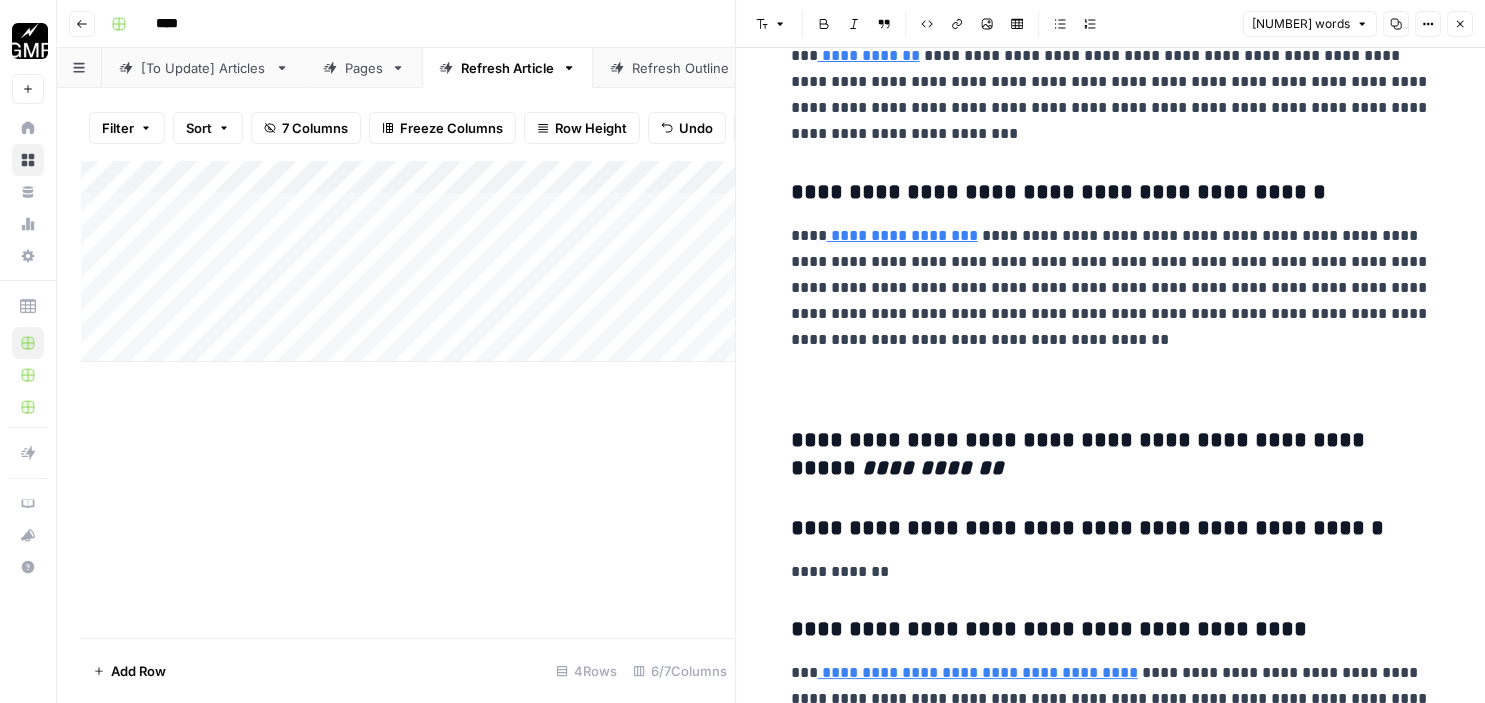 click on "**********" at bounding box center [1111, -4179] 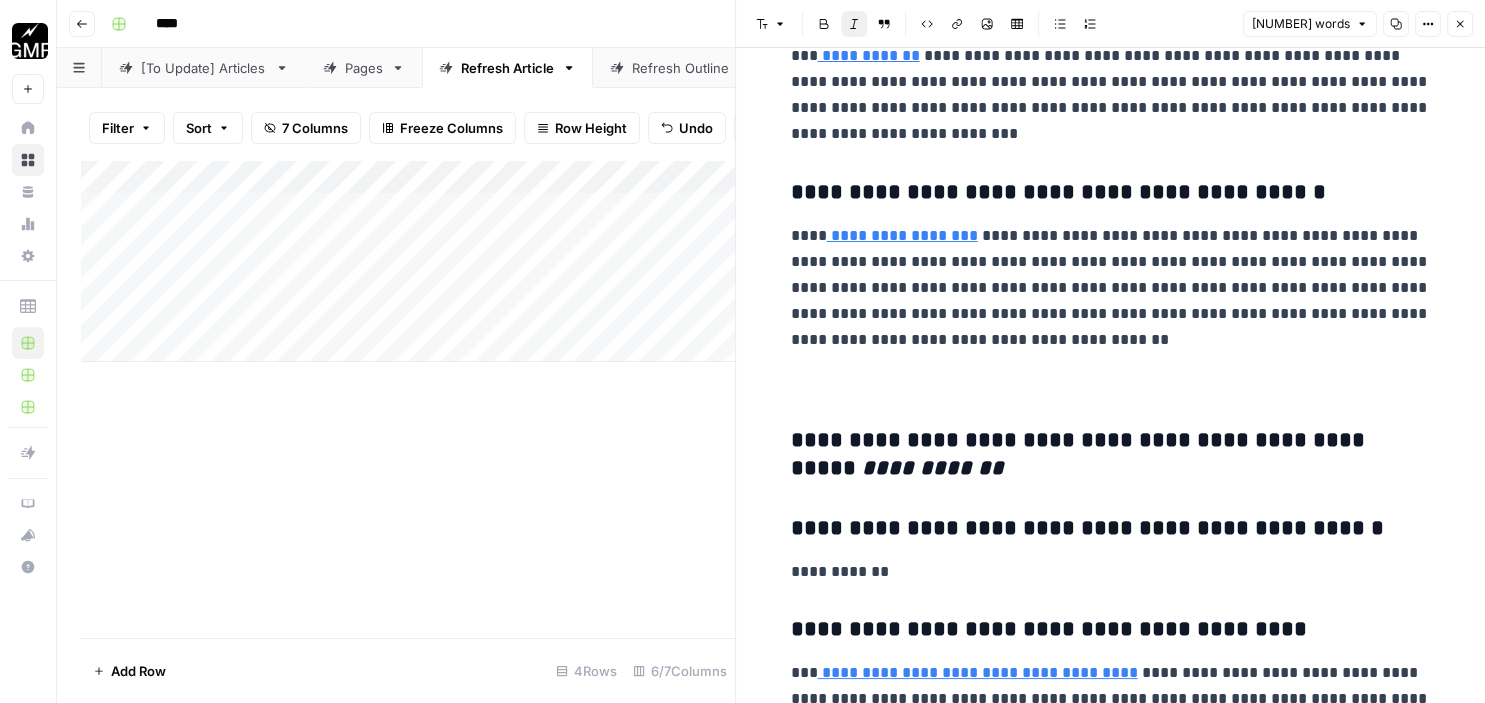 click on "**********" at bounding box center [1111, 455] 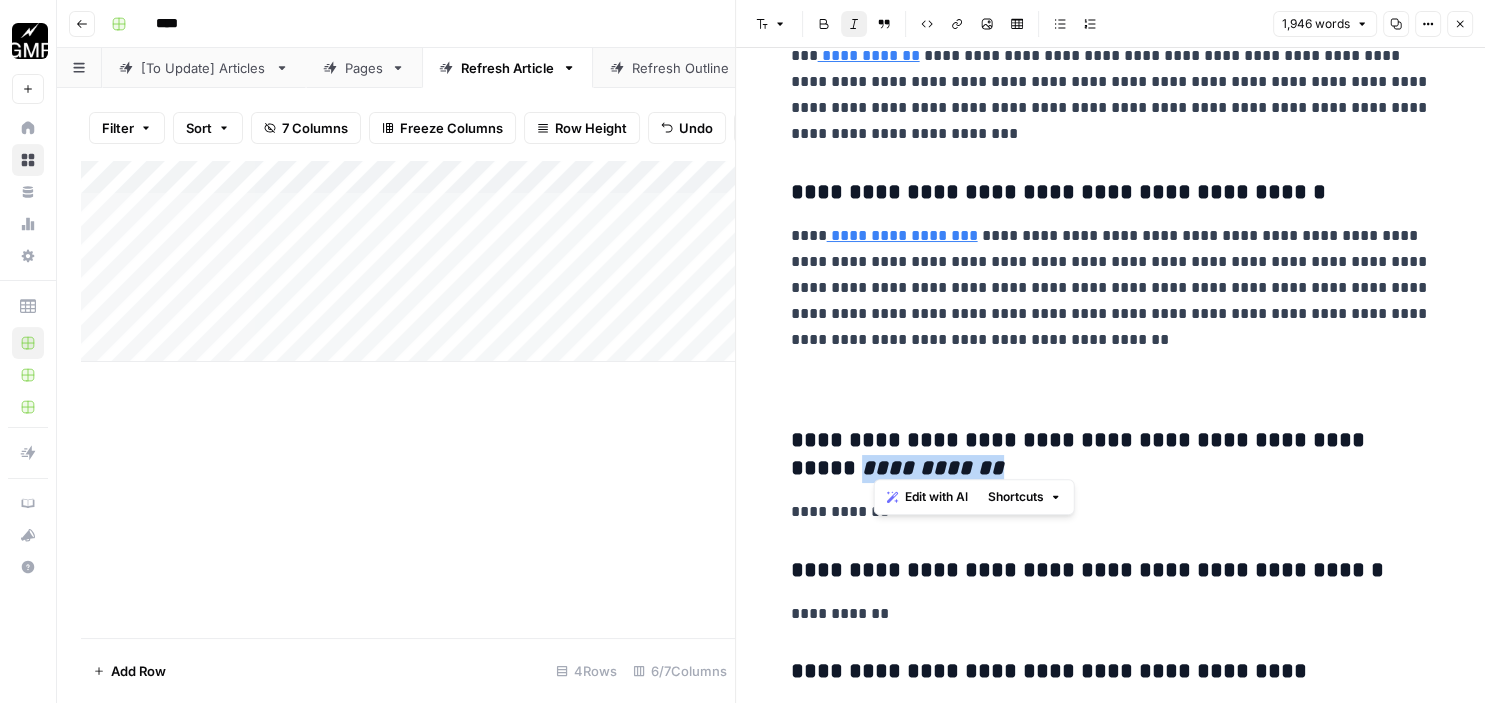 drag, startPoint x: 900, startPoint y: 462, endPoint x: 1344, endPoint y: 426, distance: 445.45706 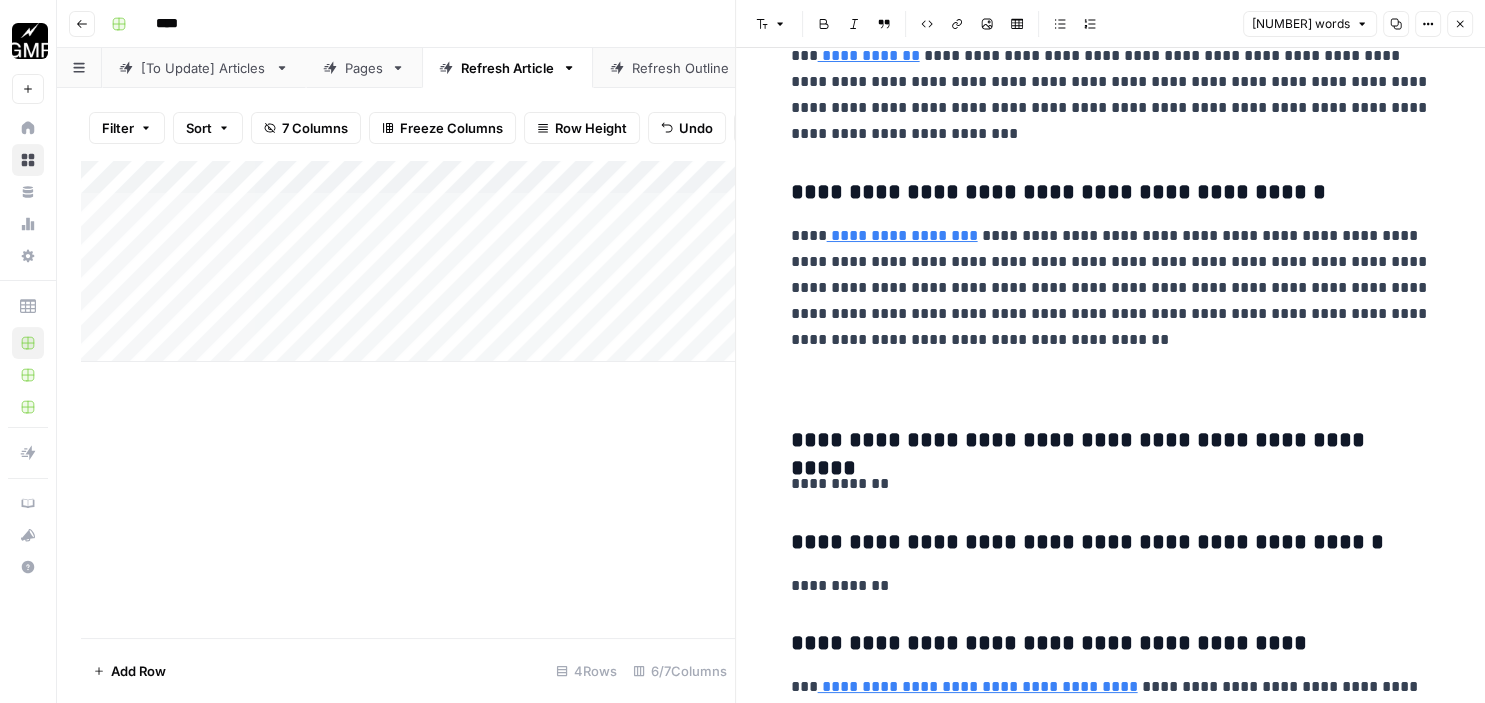 click on "**********" at bounding box center [1111, -4172] 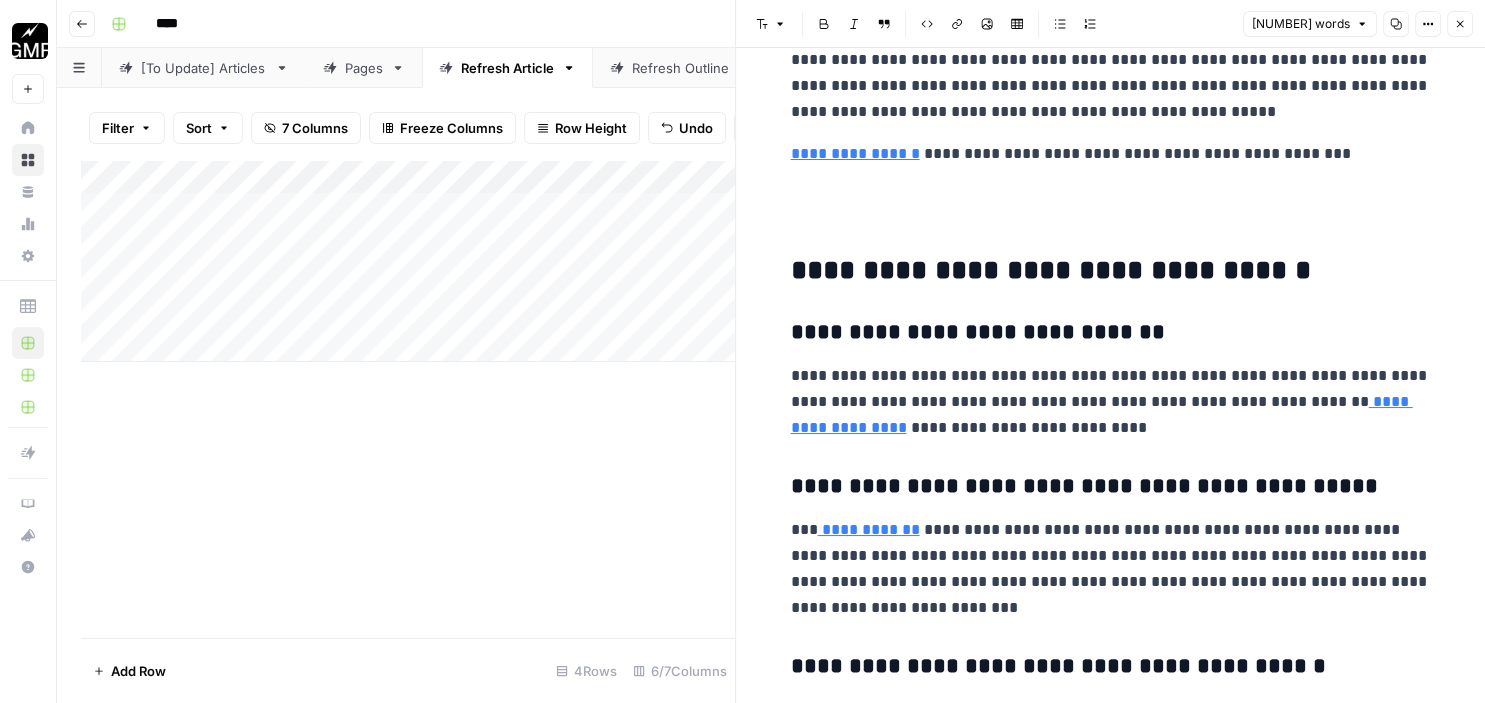 scroll, scrollTop: 9010, scrollLeft: 0, axis: vertical 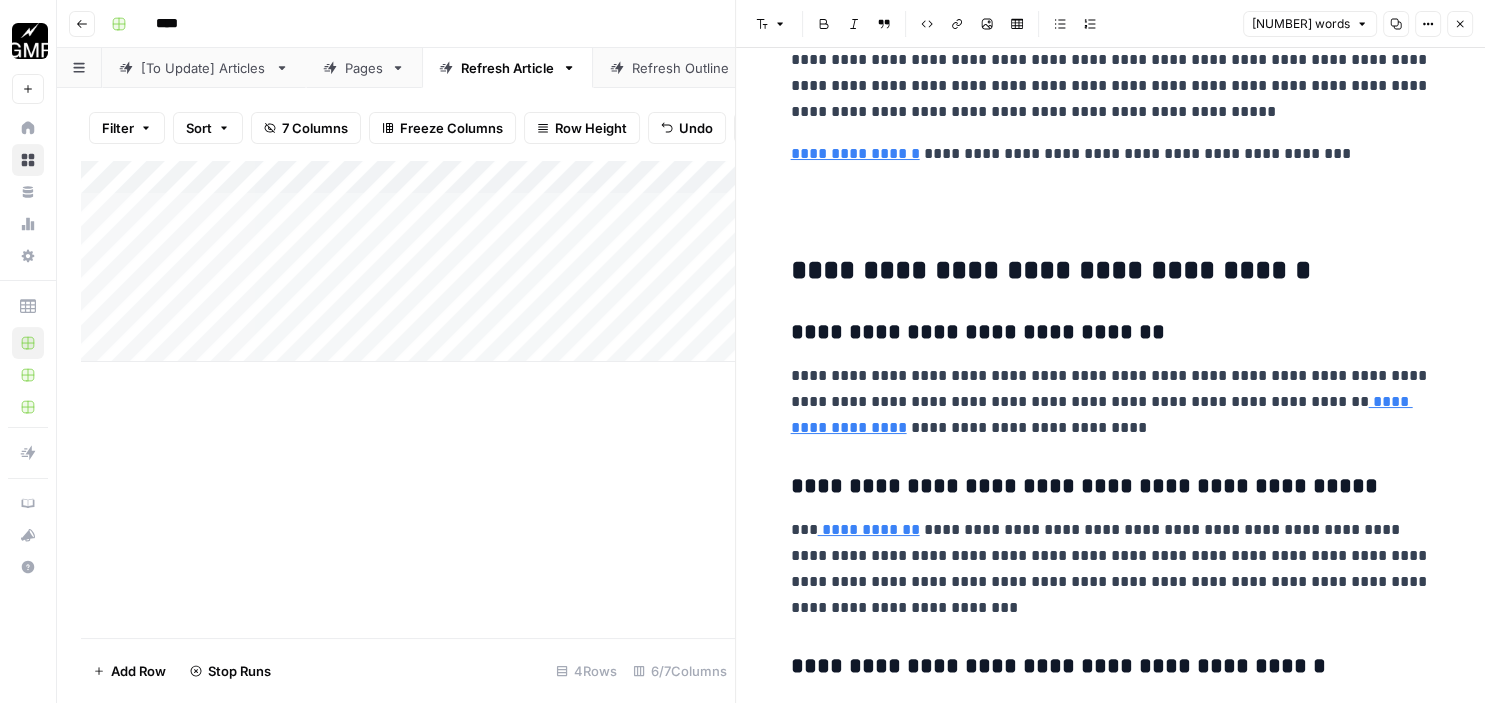 click 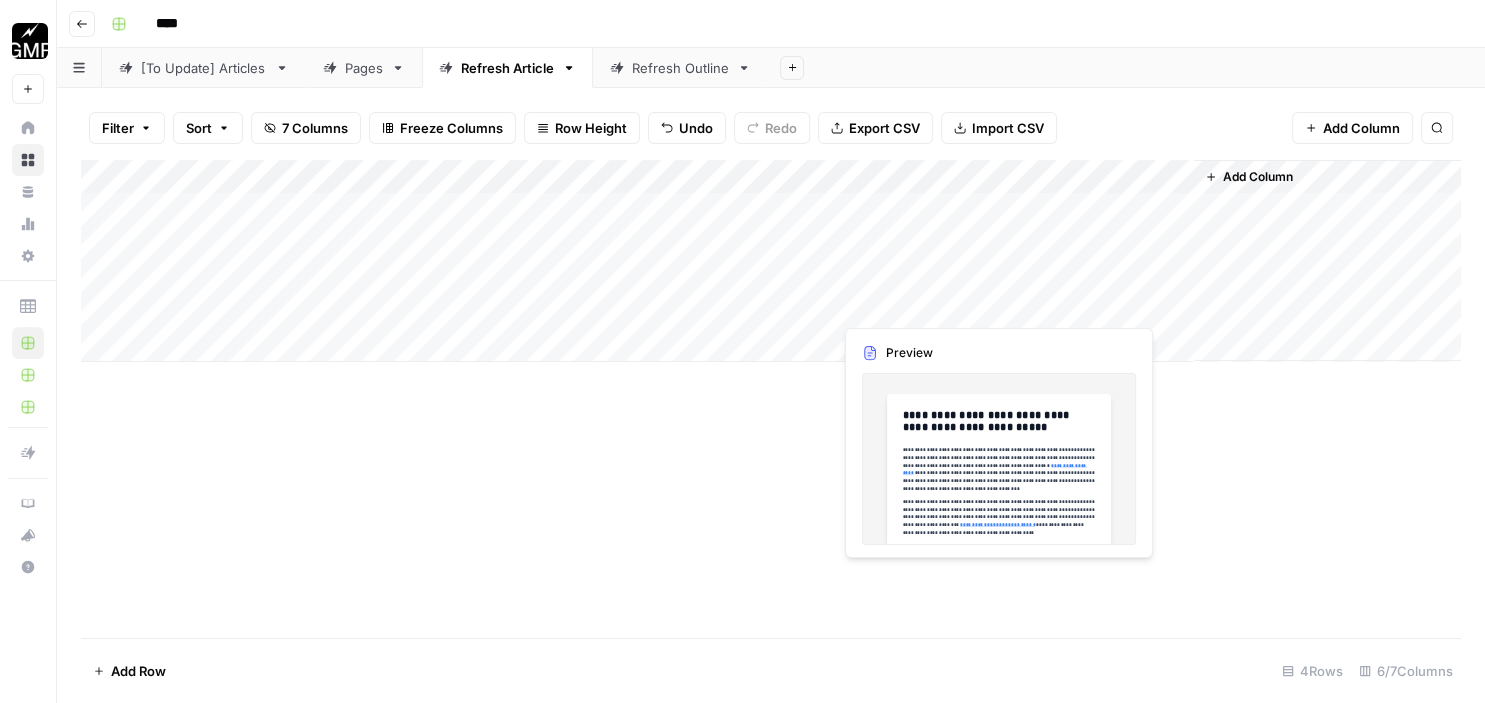click on "Add Column" at bounding box center [771, 261] 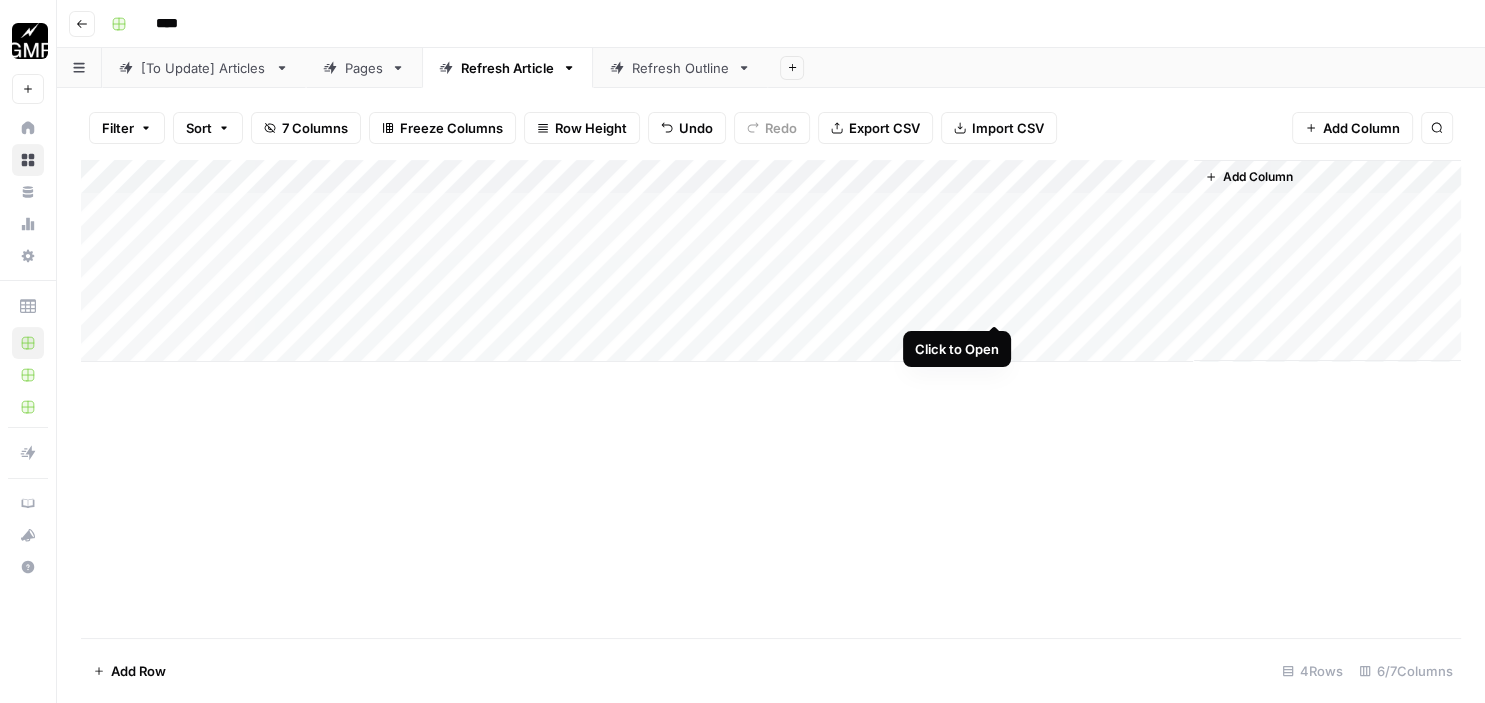 click on "Add Column" at bounding box center (771, 261) 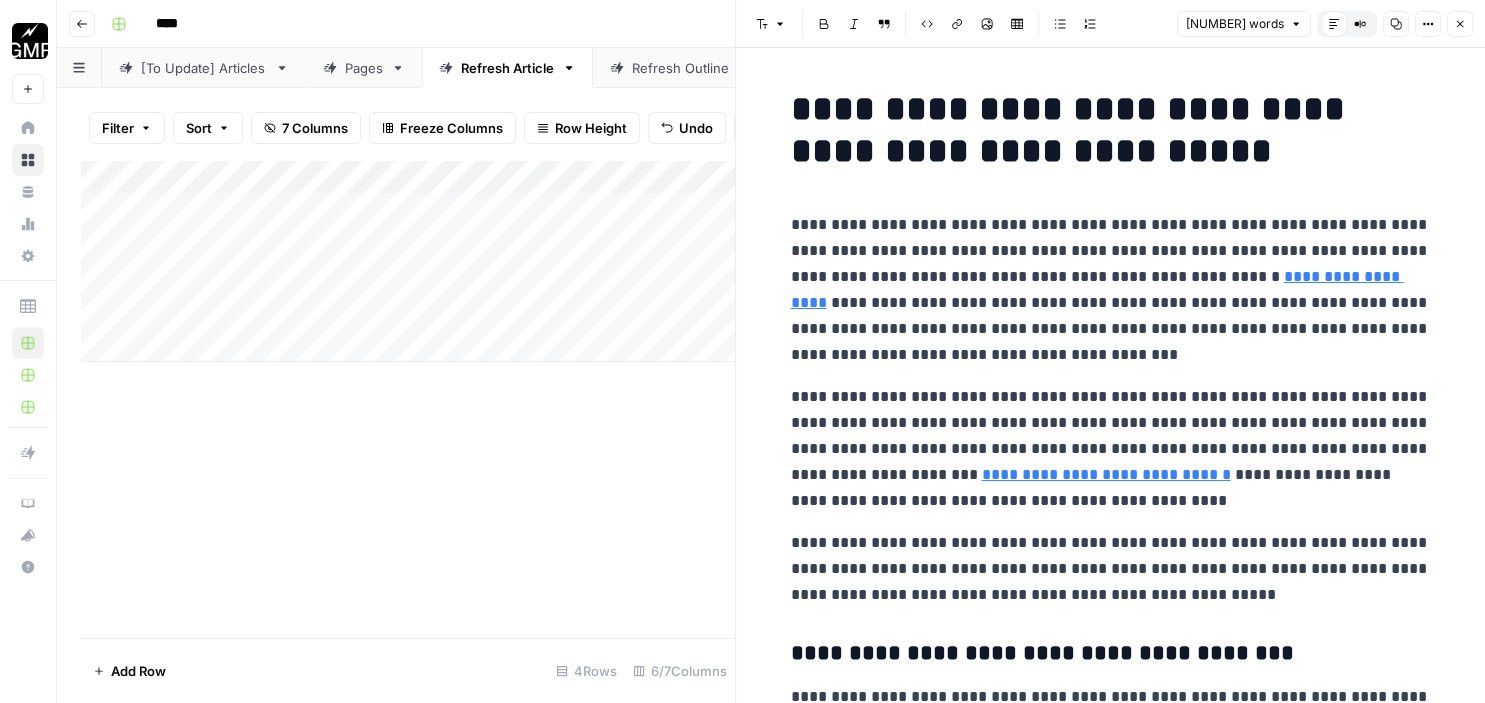 click 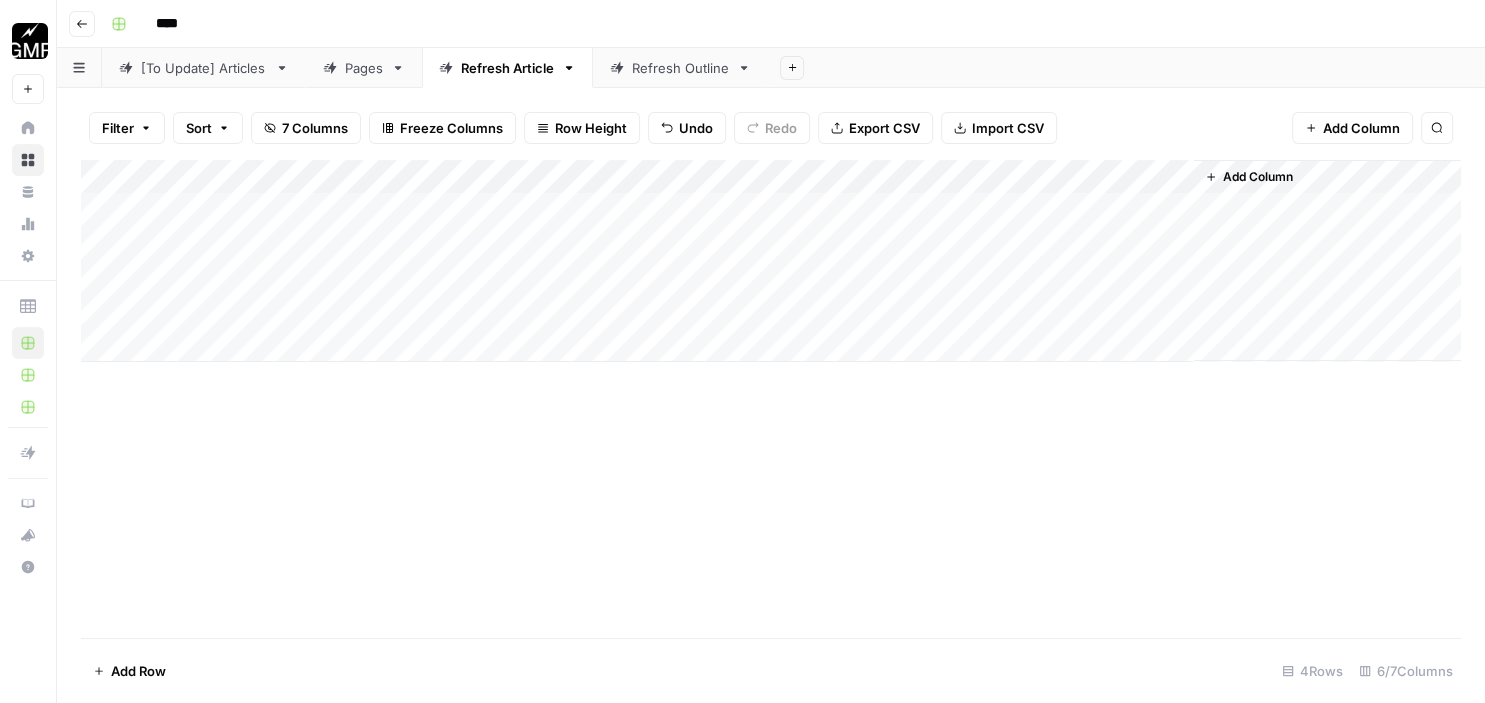 click on "Add Column" at bounding box center [771, 261] 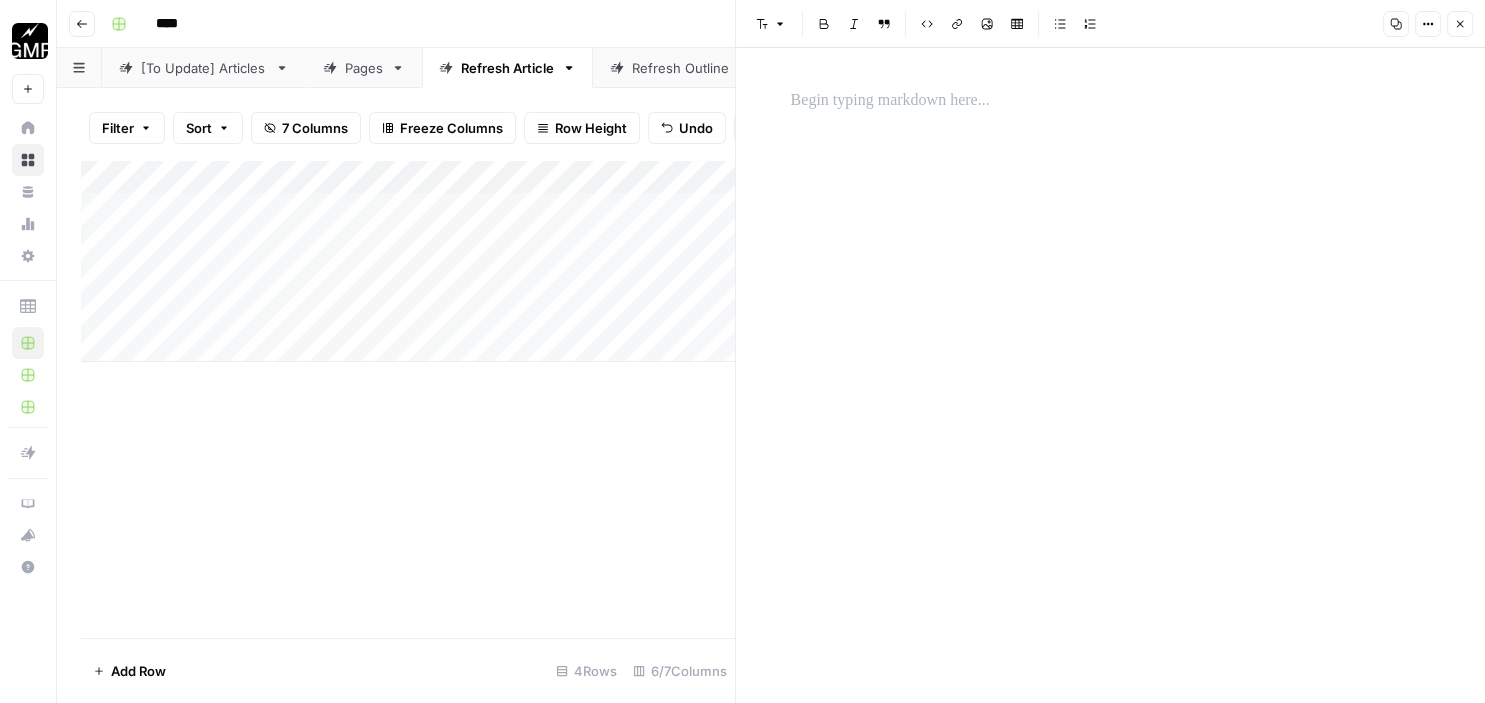 click 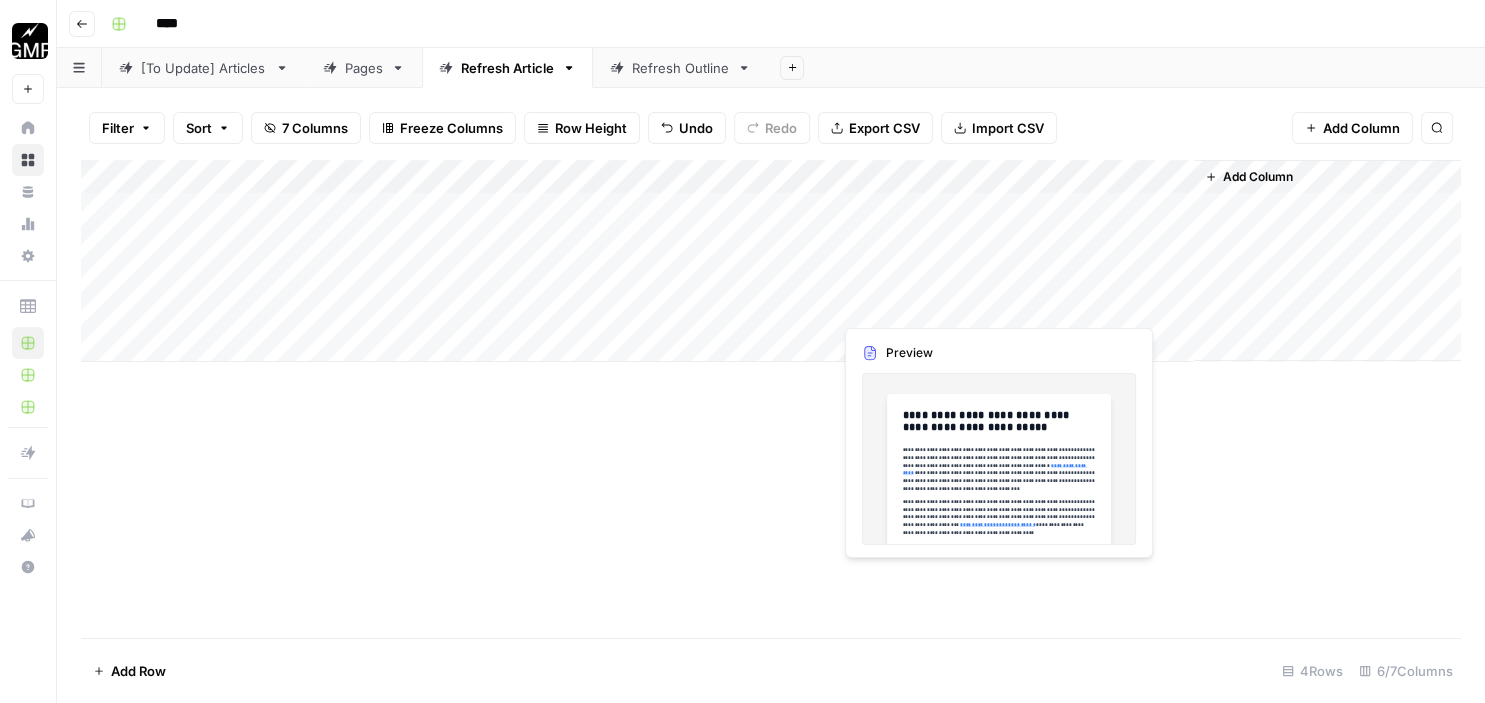 click on "Add Column" at bounding box center (771, 261) 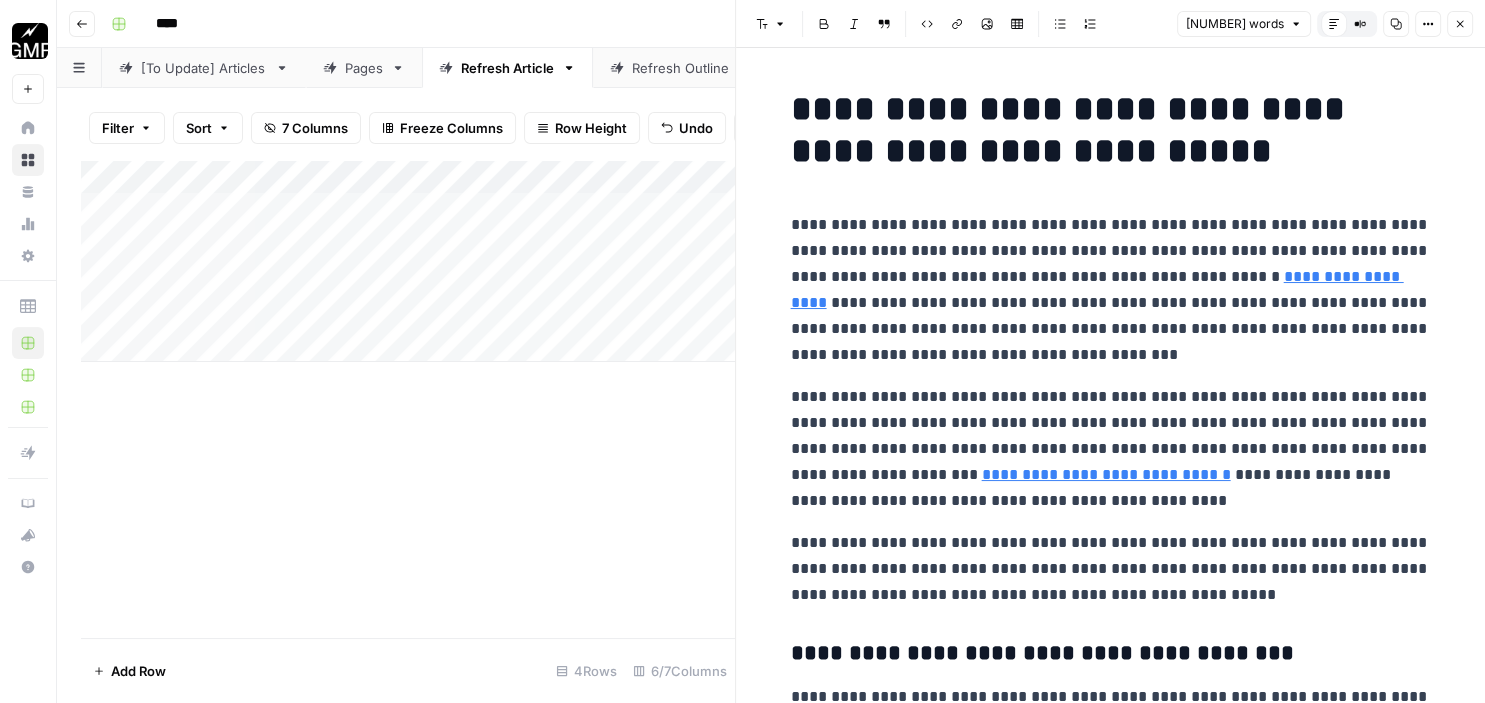 click at bounding box center [923, 304] 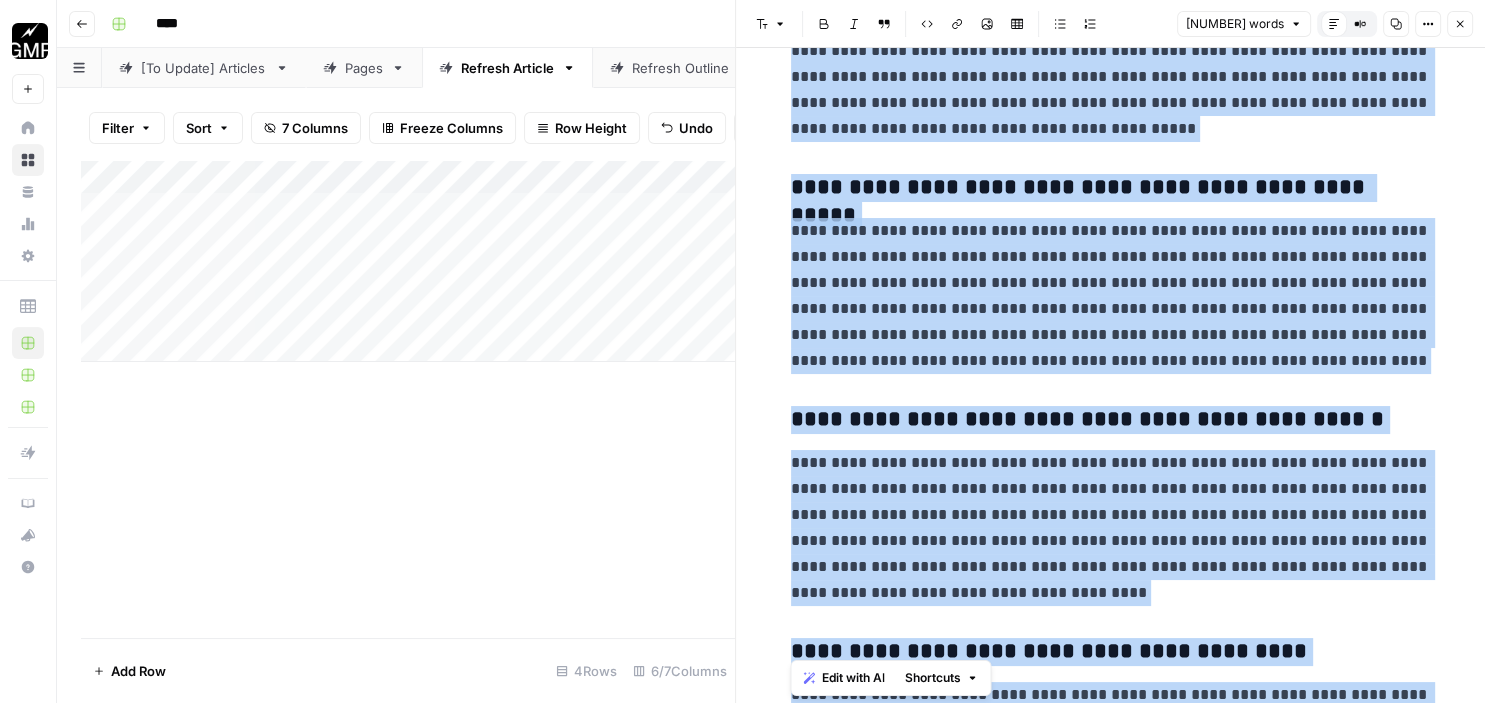 scroll, scrollTop: 8808, scrollLeft: 0, axis: vertical 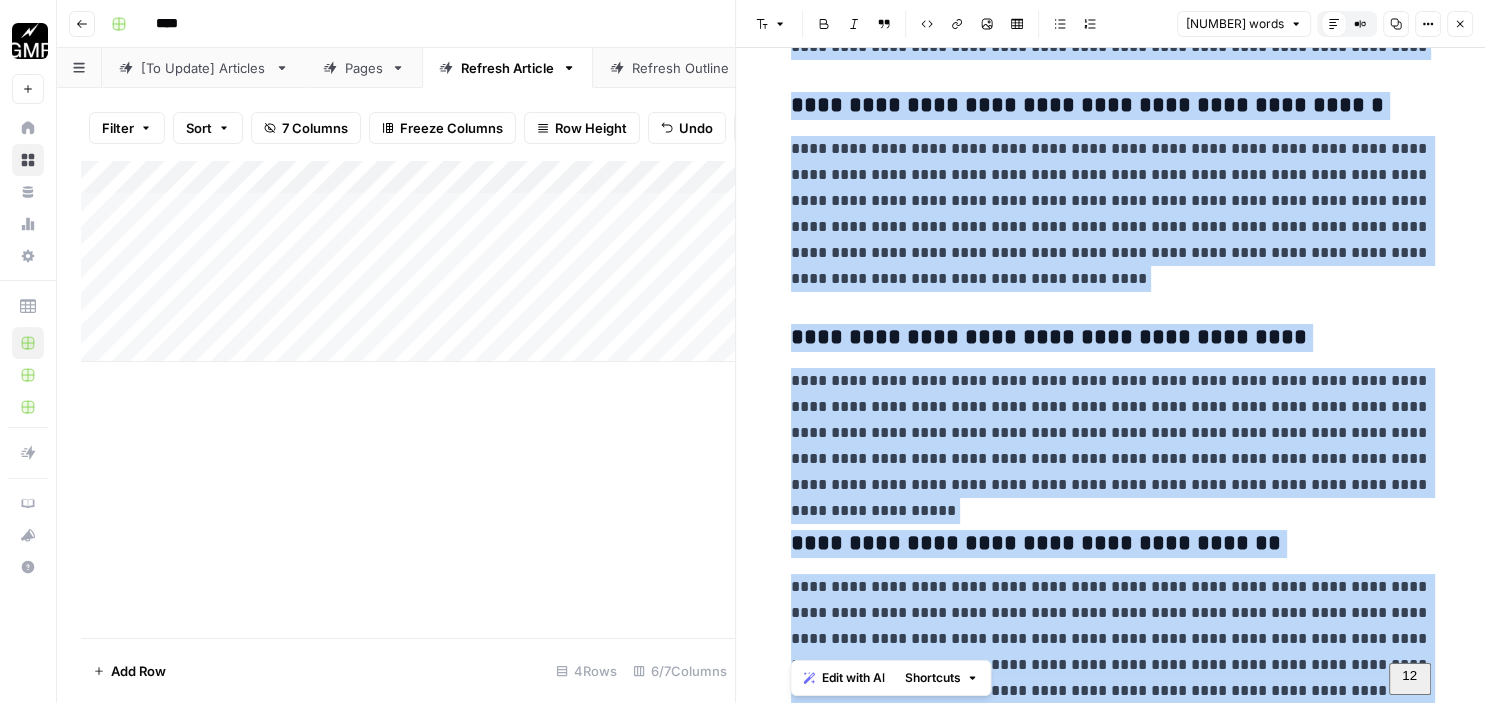 drag, startPoint x: 792, startPoint y: 102, endPoint x: 1466, endPoint y: 750, distance: 934.97595 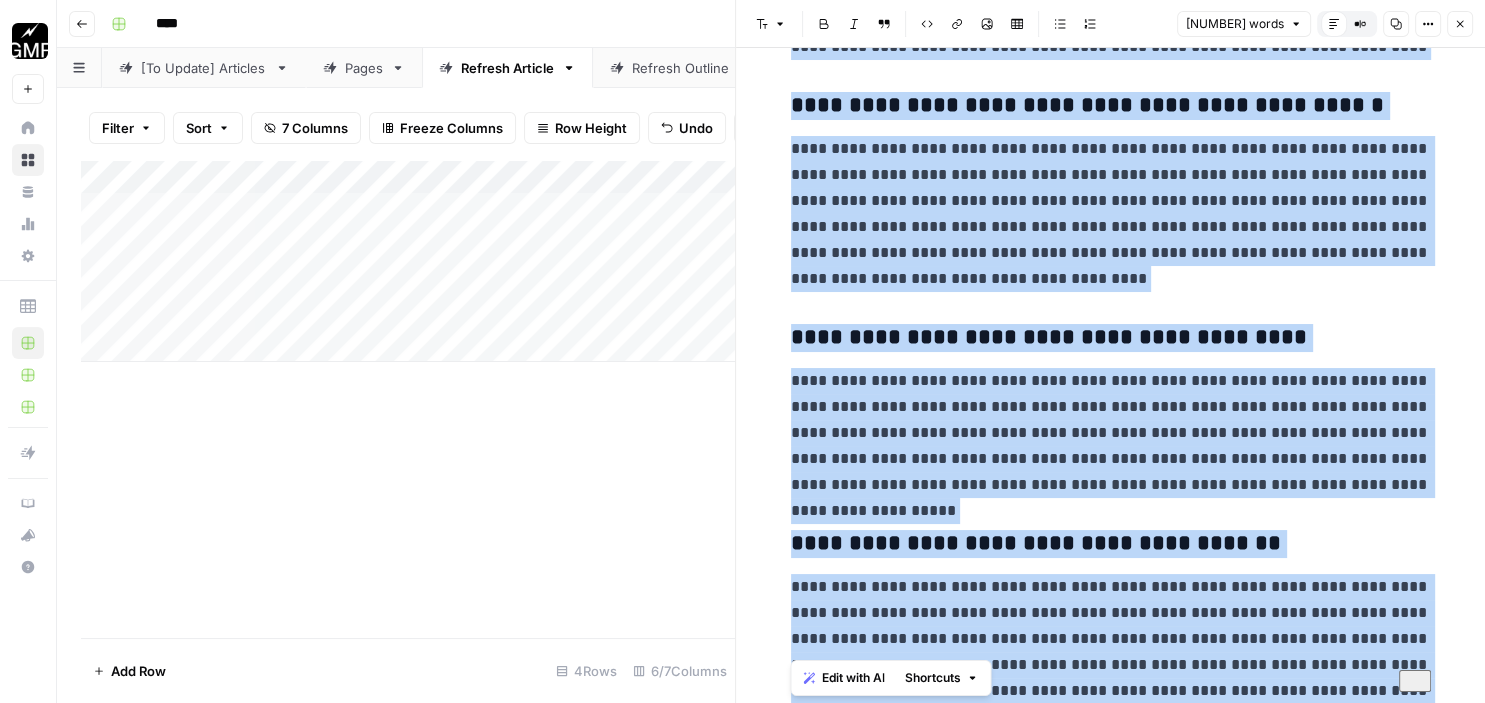 copy on "**********" 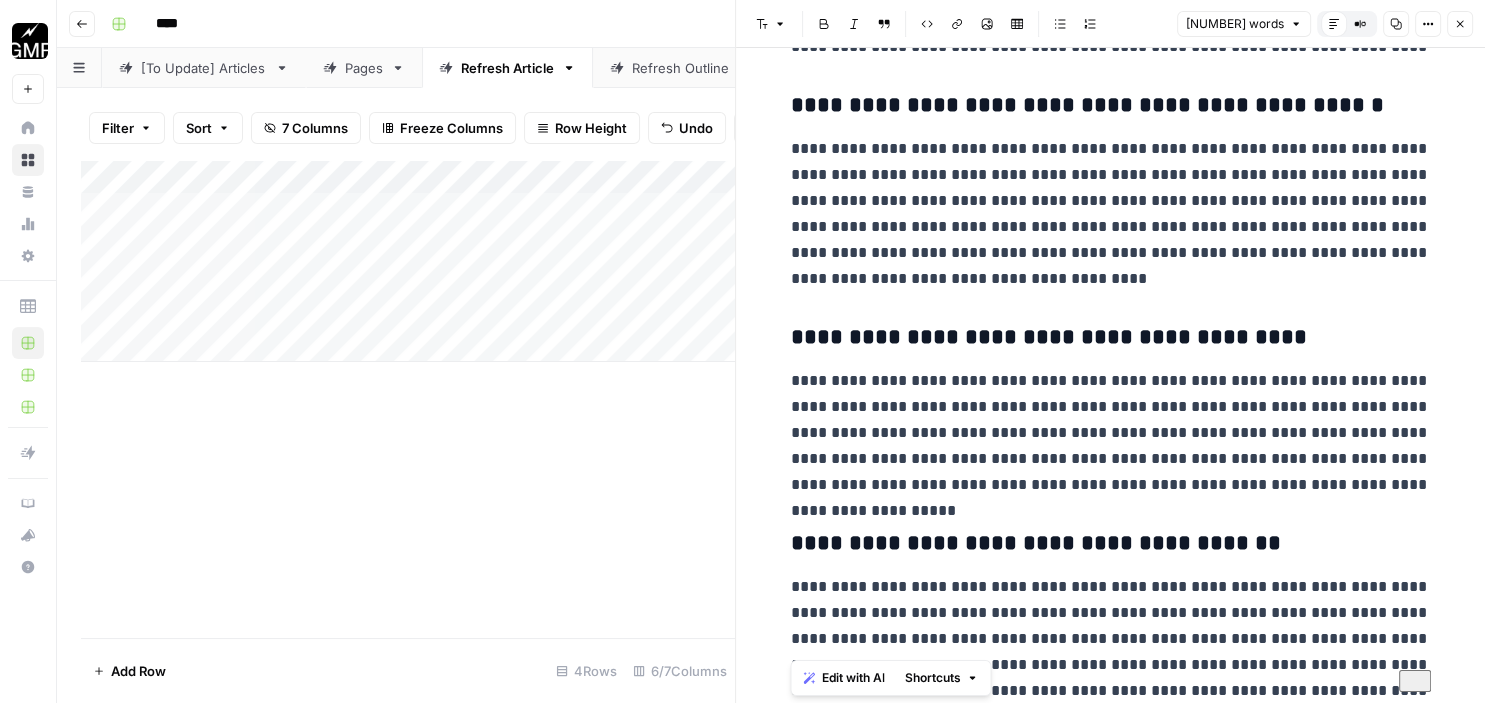 click on "Add Column" at bounding box center [408, 399] 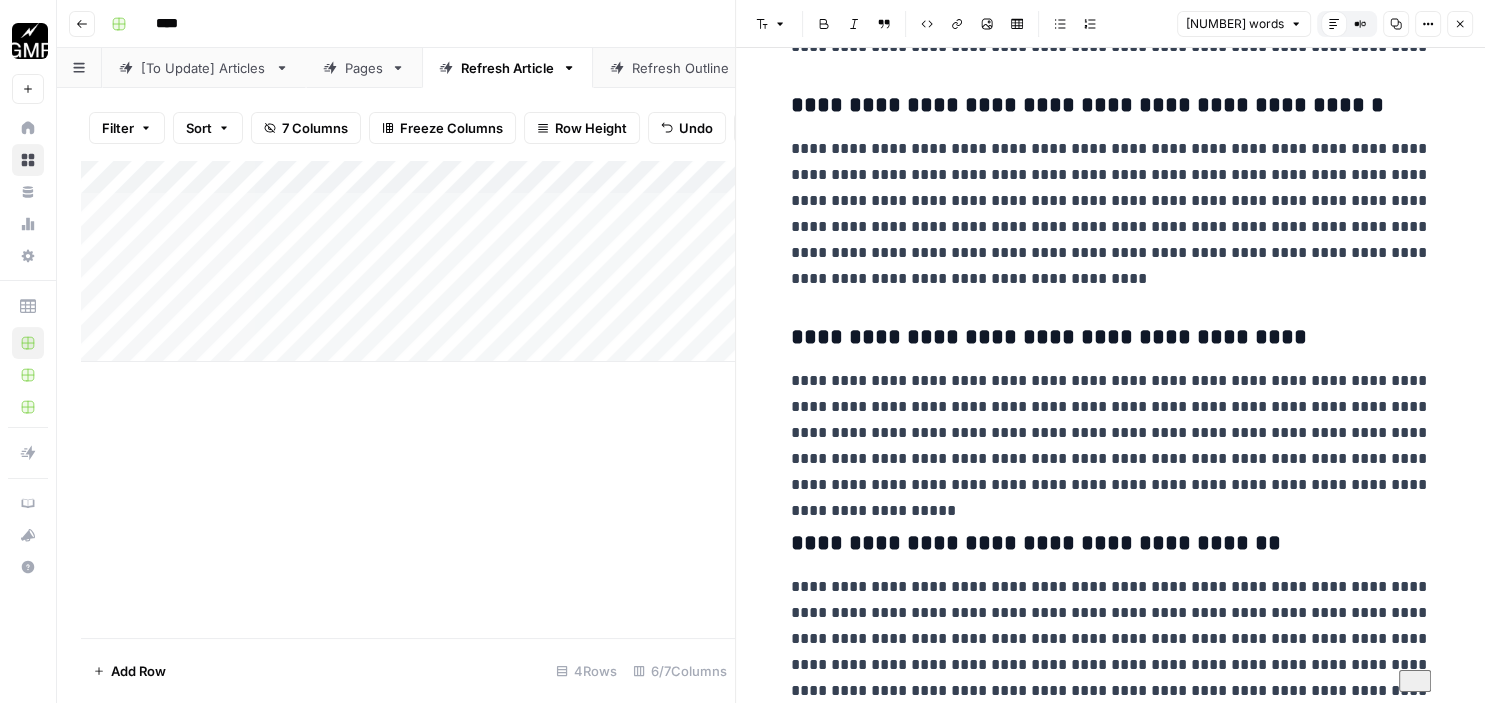 click 